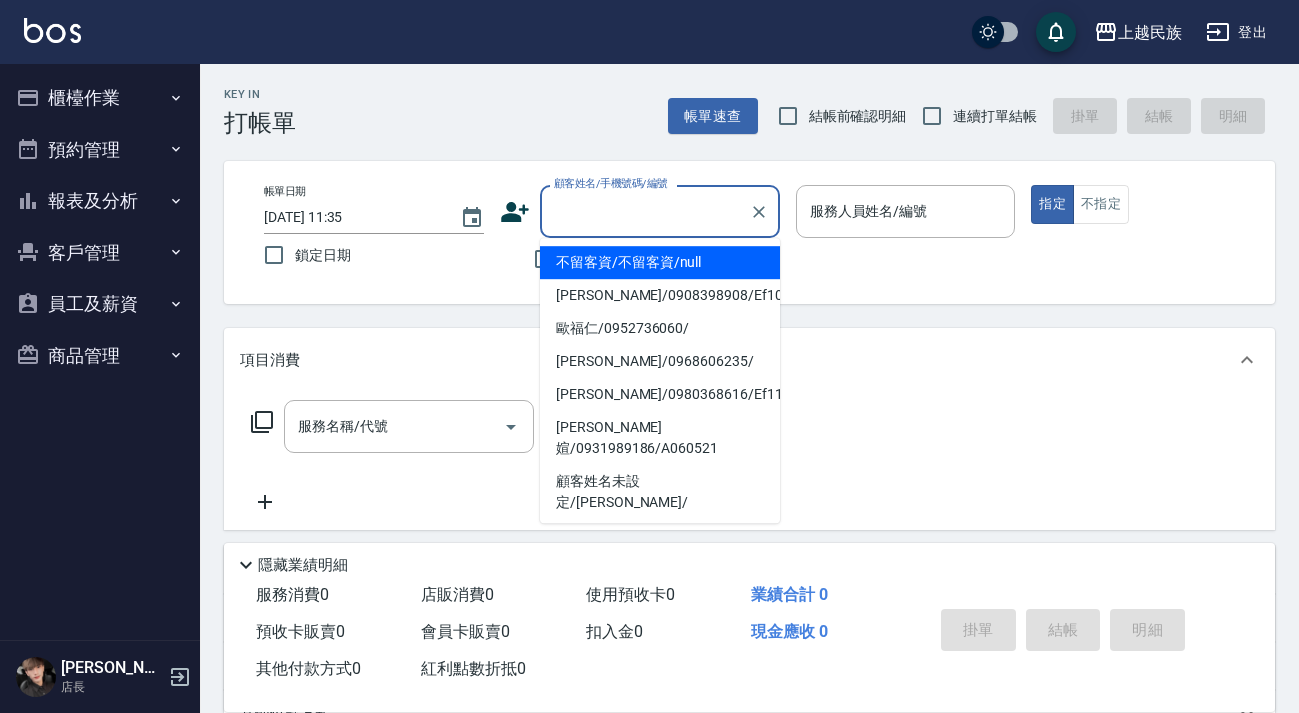 scroll, scrollTop: 0, scrollLeft: 0, axis: both 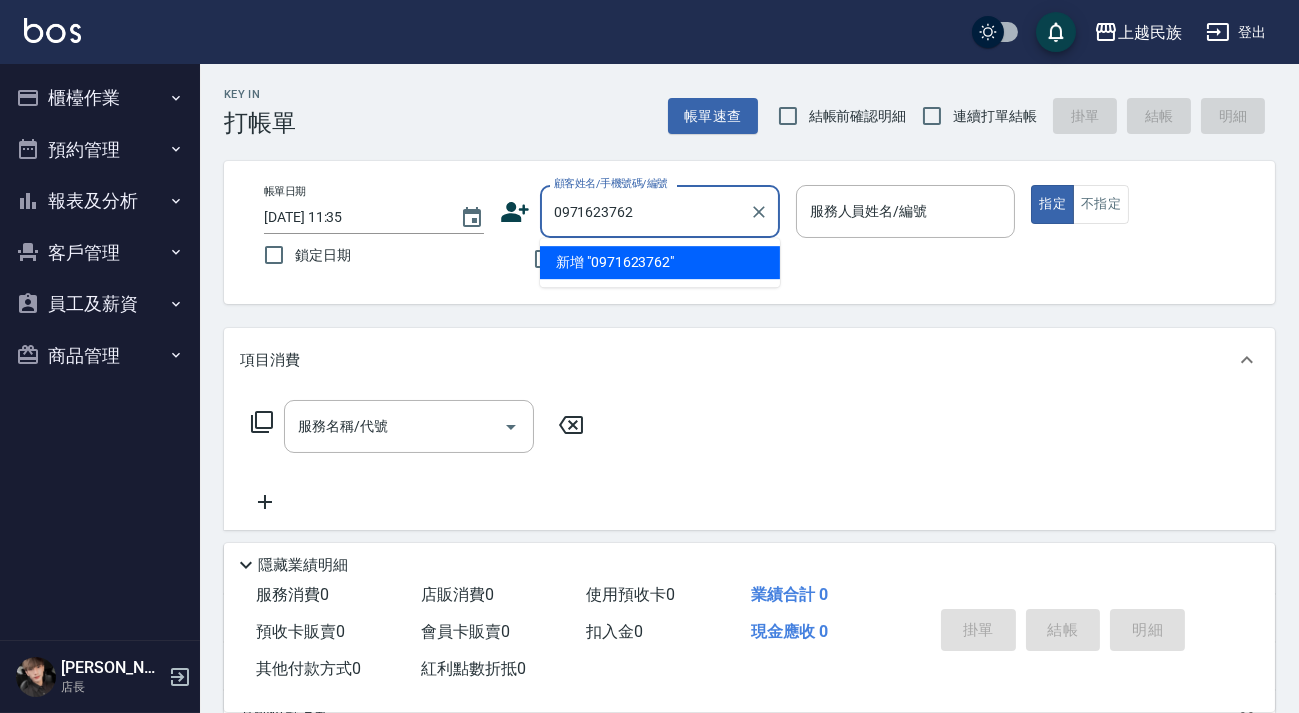 click on "新增 "0971623762"" at bounding box center [660, 262] 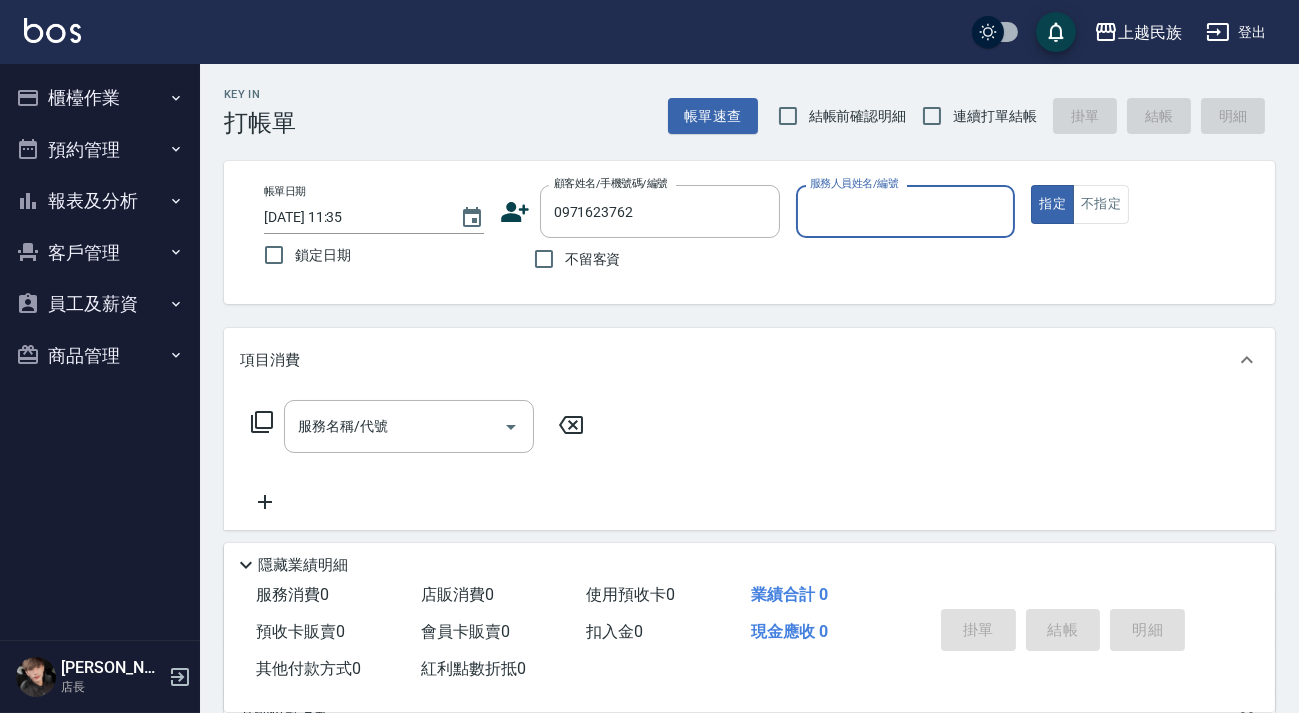 click on "顧客姓名/手機號碼/編號 0971623762 顧客姓名/手機號碼/編號" at bounding box center (640, 211) 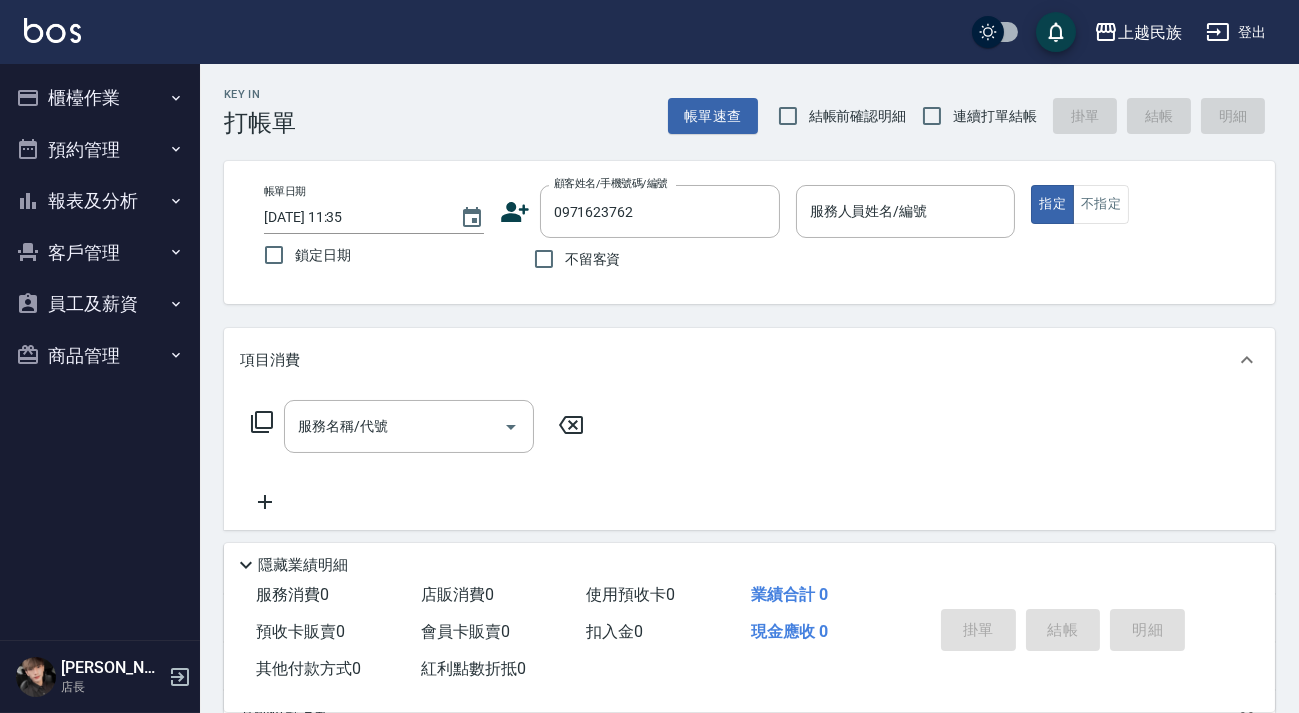 click 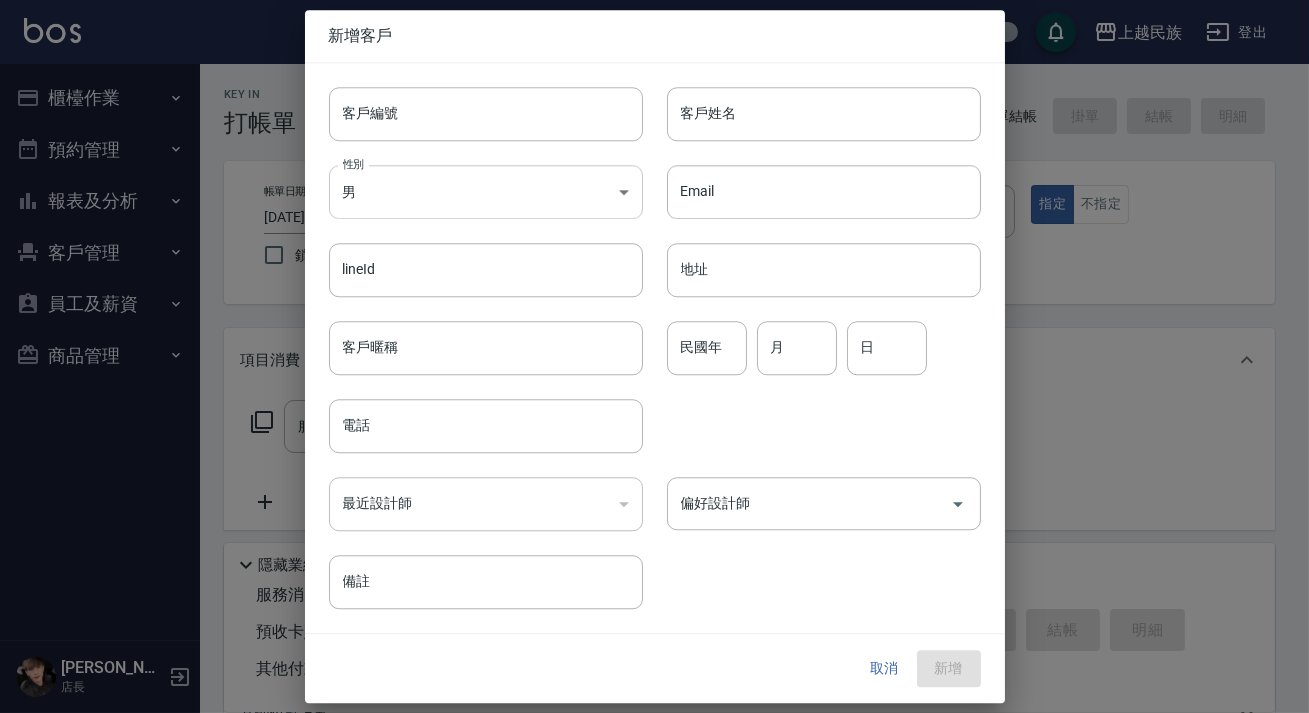 type on "0971623762" 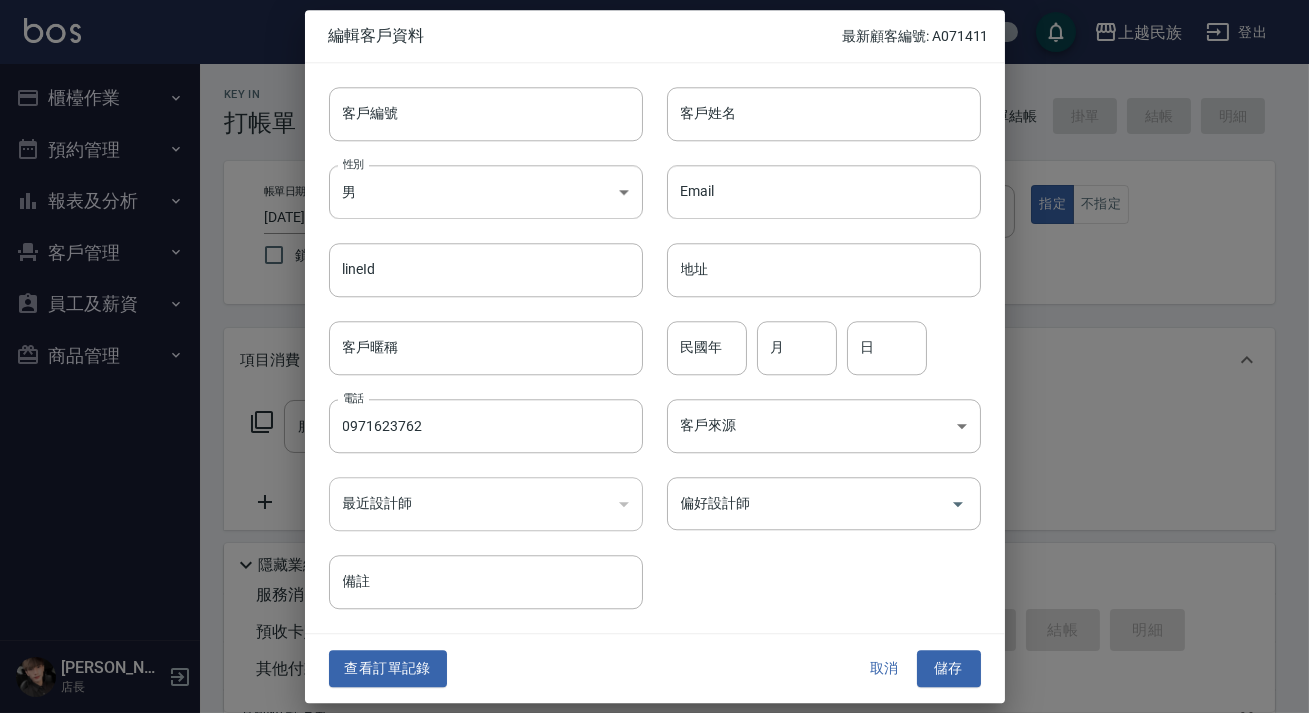 click on "客戶姓名 客戶姓名" at bounding box center (812, 102) 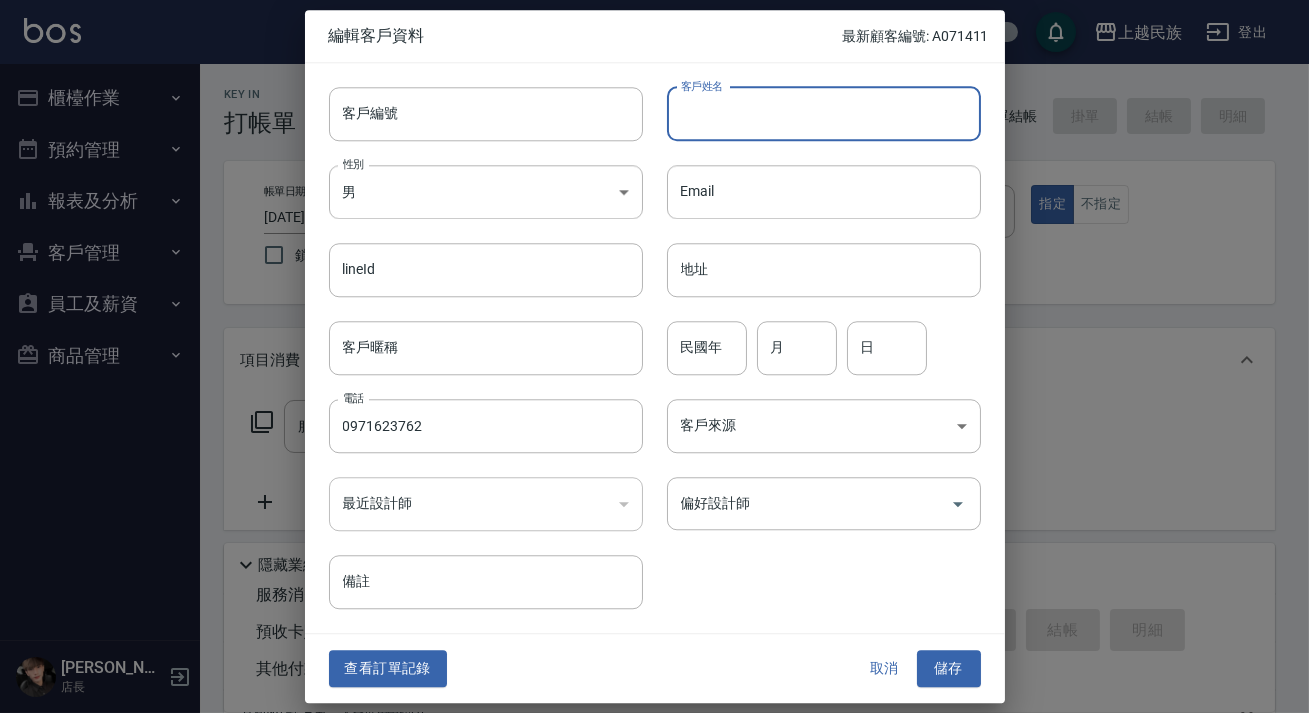 click on "客戶姓名" at bounding box center (824, 114) 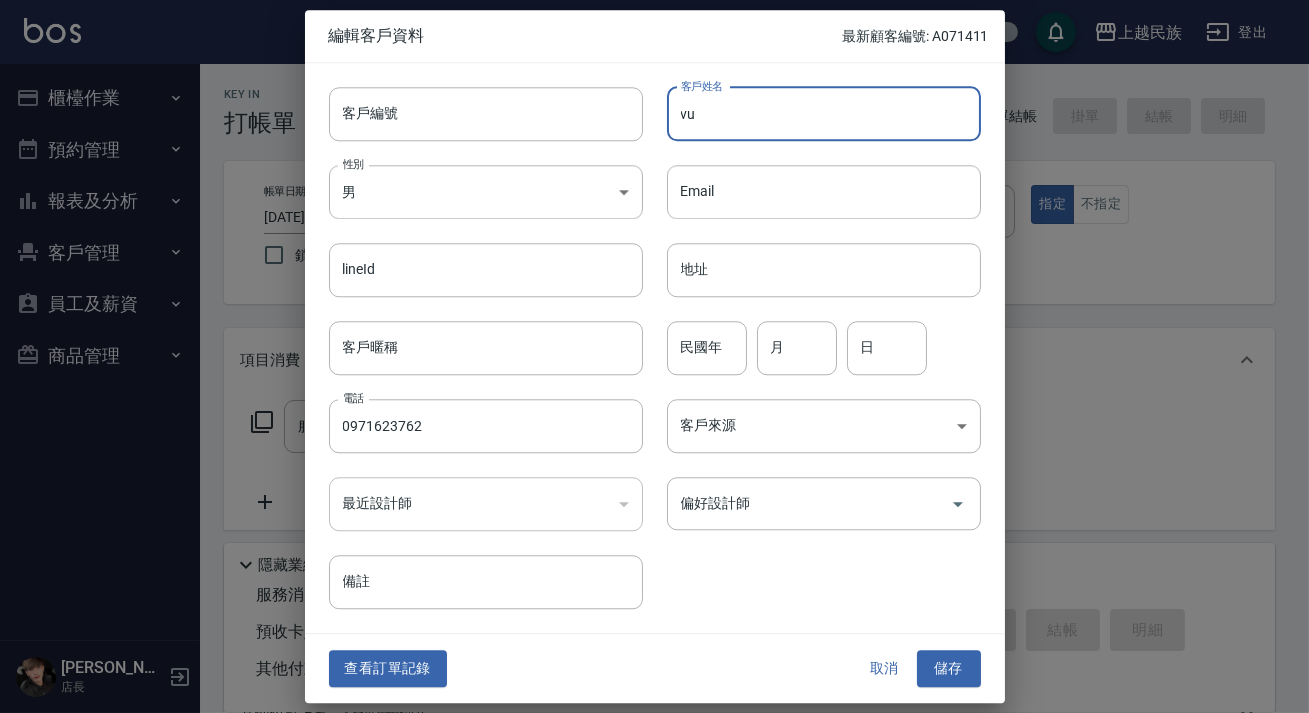 type on "v" 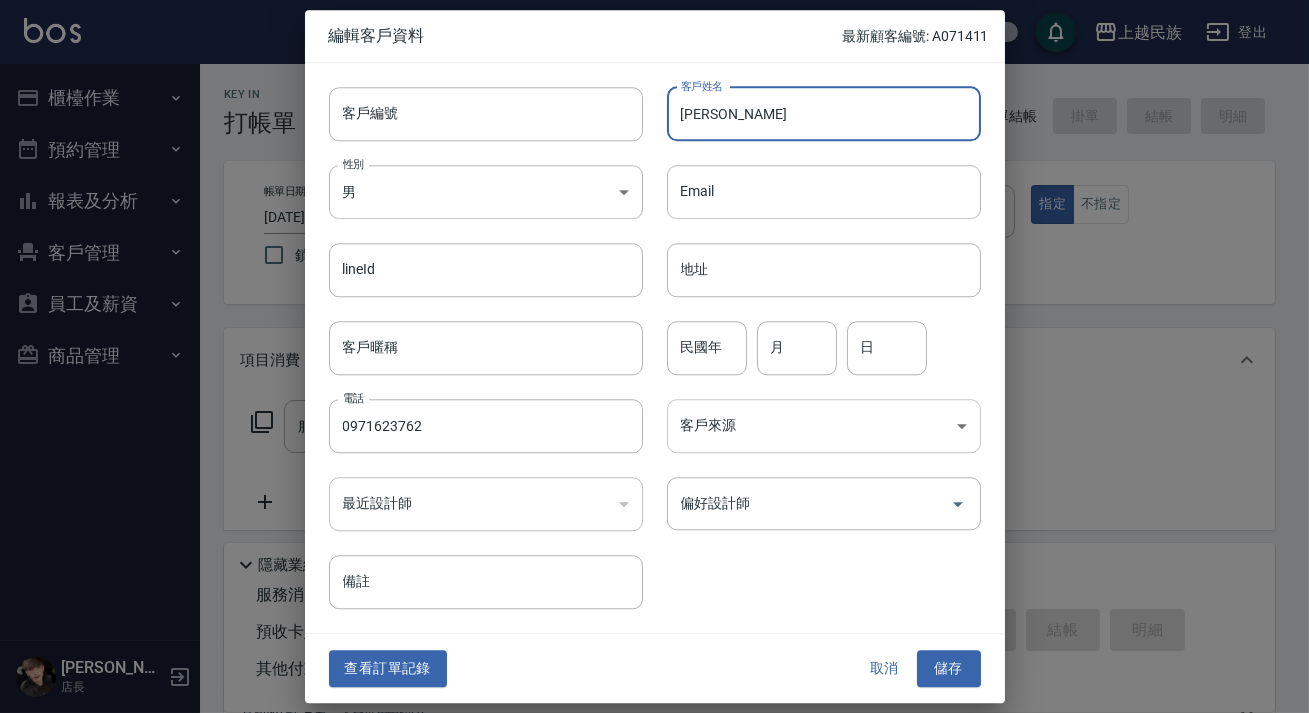 type on "[PERSON_NAME]" 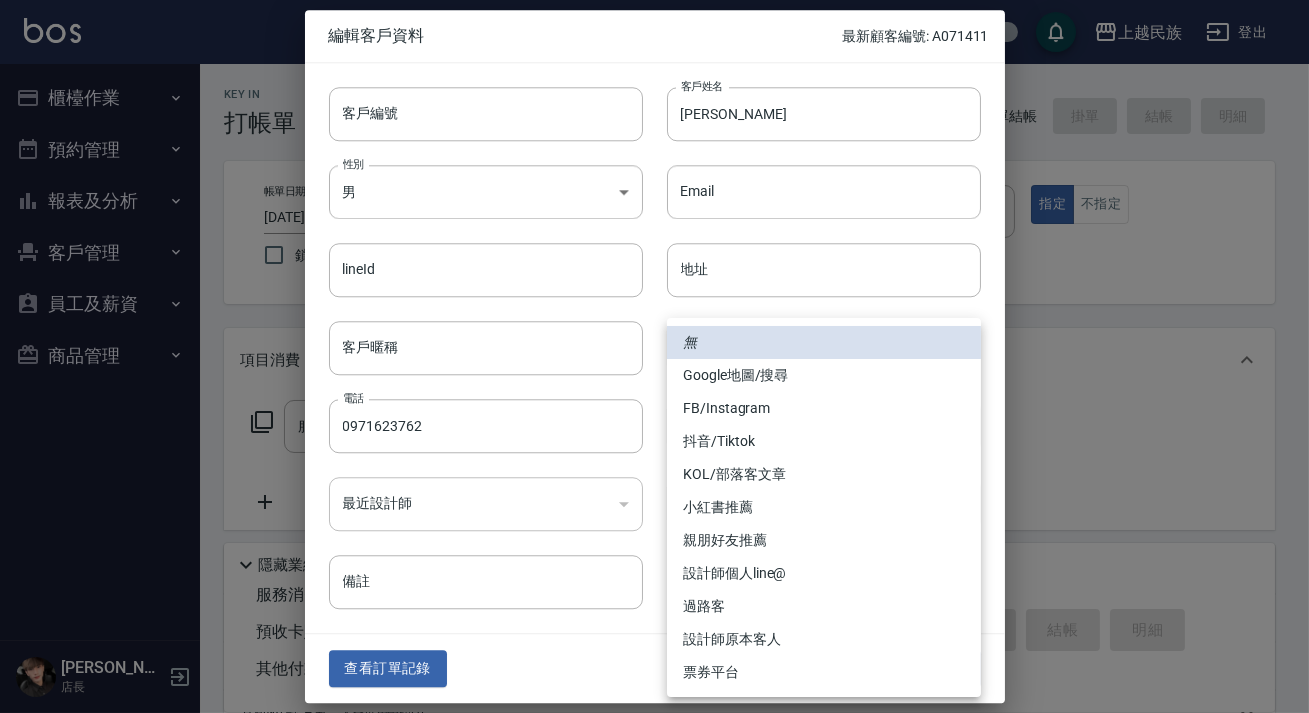 click on "FB/Instagram" at bounding box center [824, 408] 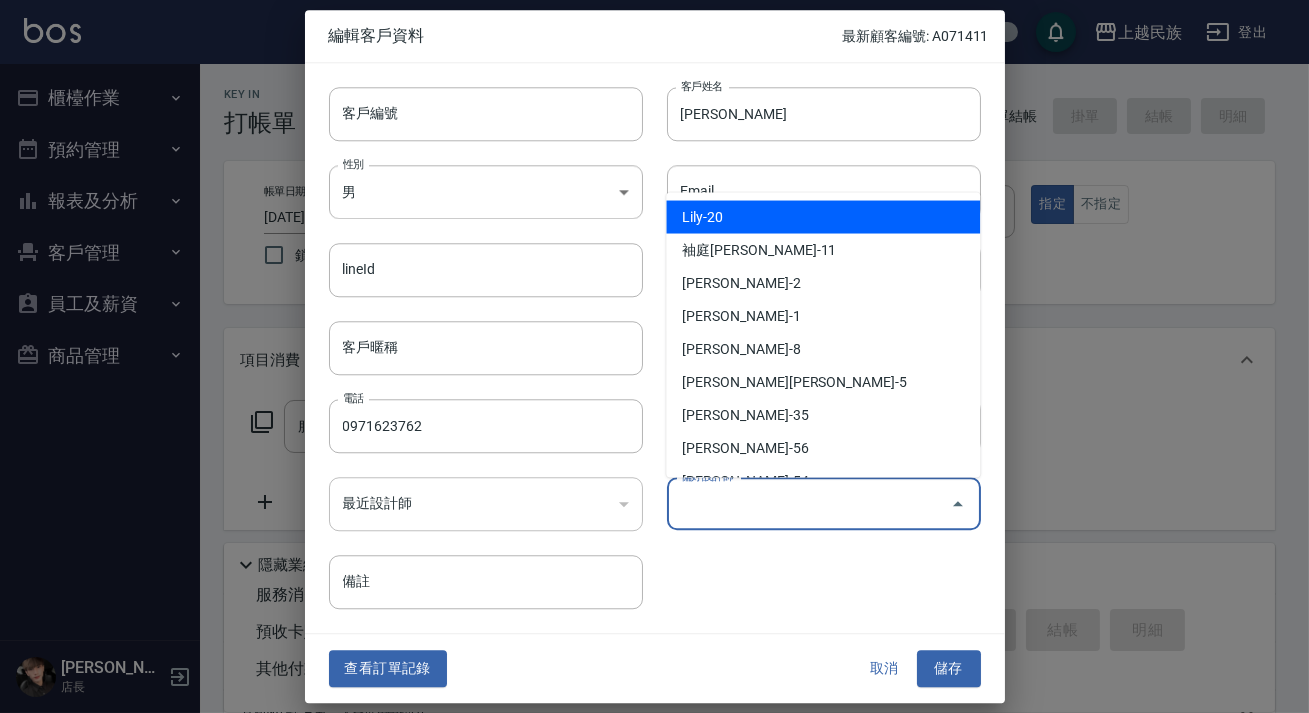 click on "偏好設計師" at bounding box center [809, 503] 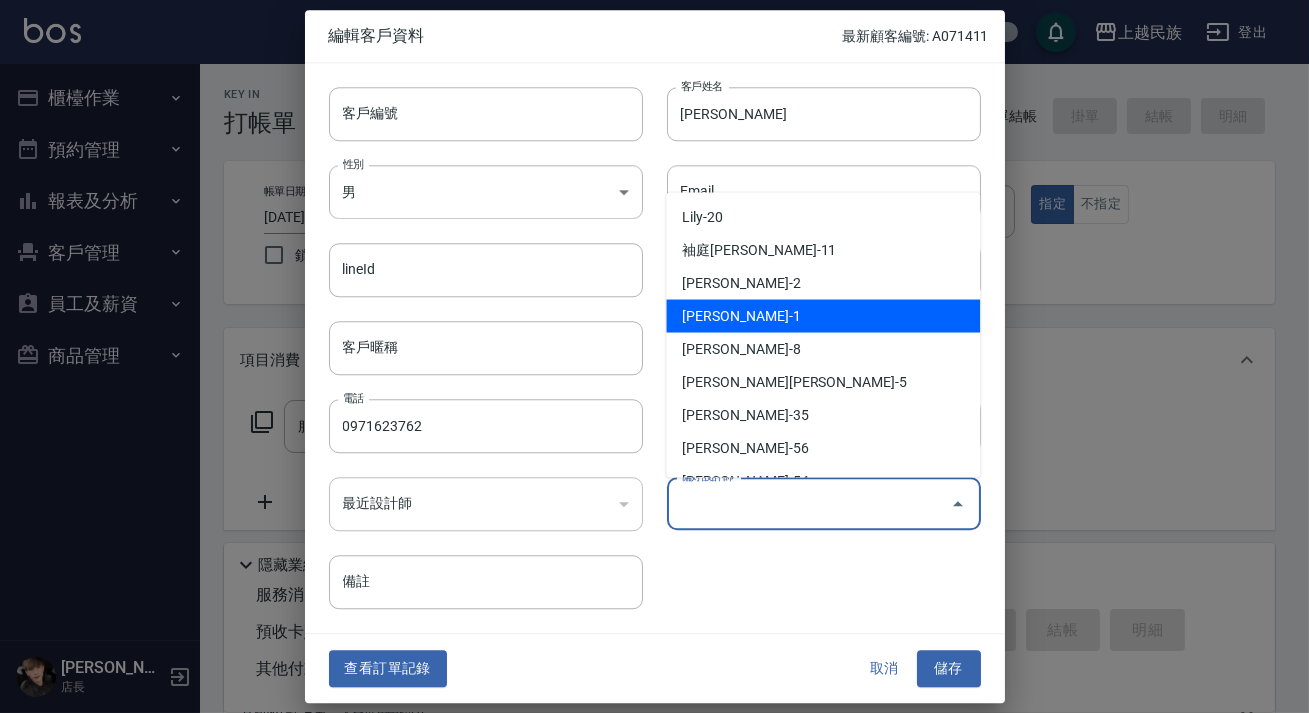 click on "[PERSON_NAME]-1" at bounding box center (823, 315) 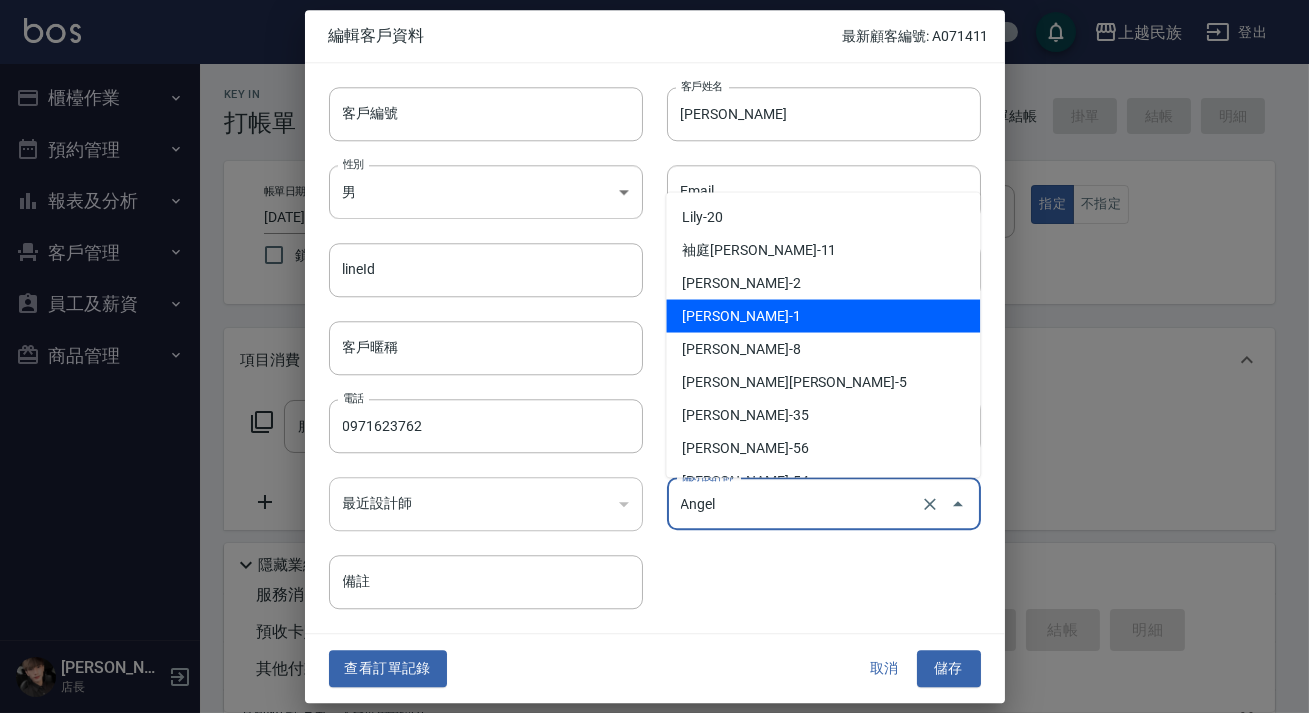click on "Angel" at bounding box center [796, 503] 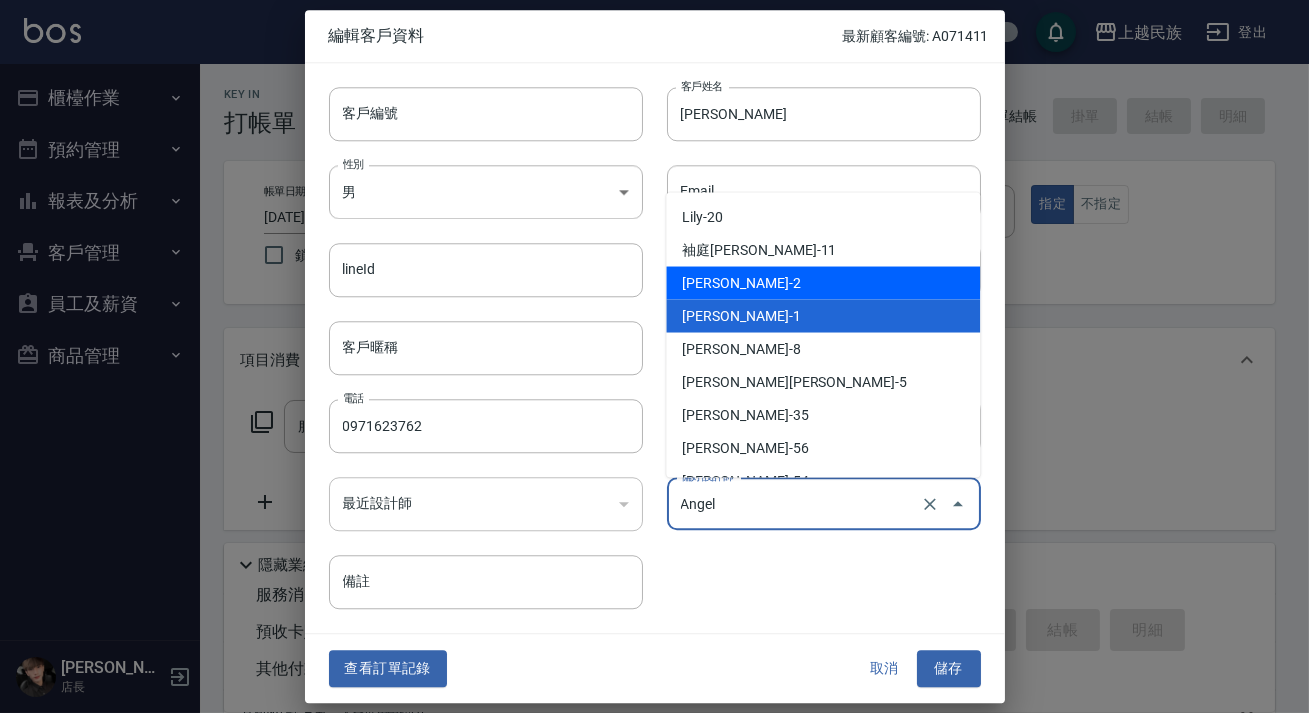 click on "[PERSON_NAME]-2" at bounding box center (823, 282) 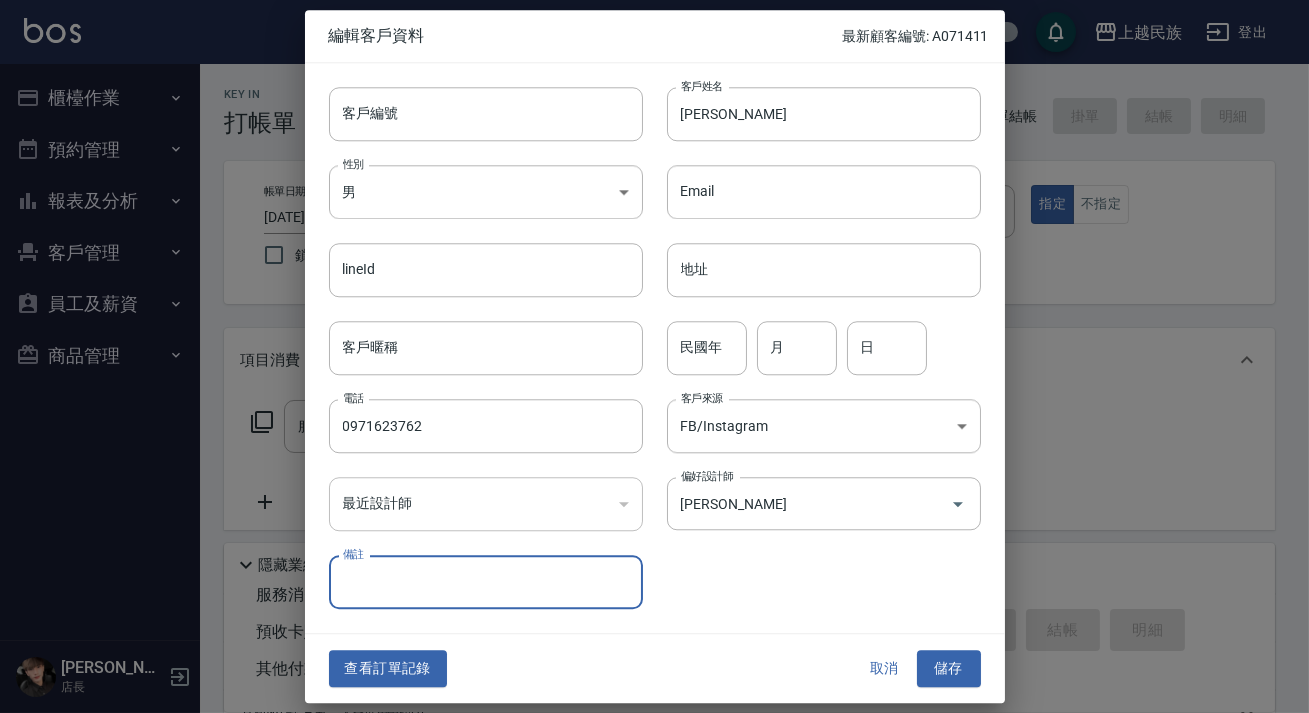 click on "客戶編號 客戶編號 客戶姓名 [PERSON_NAME]富 客戶姓名 性別 男 [DEMOGRAPHIC_DATA] 性別 Email Email lineId lineId 地址 地址 客戶暱稱 客戶暱稱 民國年 民國年 月 月 日 日 電話 [PHONE_NUMBER] 電話 客戶來源 FB/Instagram FB/Instagram 客戶來源 最近設計師 ​ 最近設計師 偏好設計師 [PERSON_NAME] 偏好設計師 備註 備註" at bounding box center (643, 336) 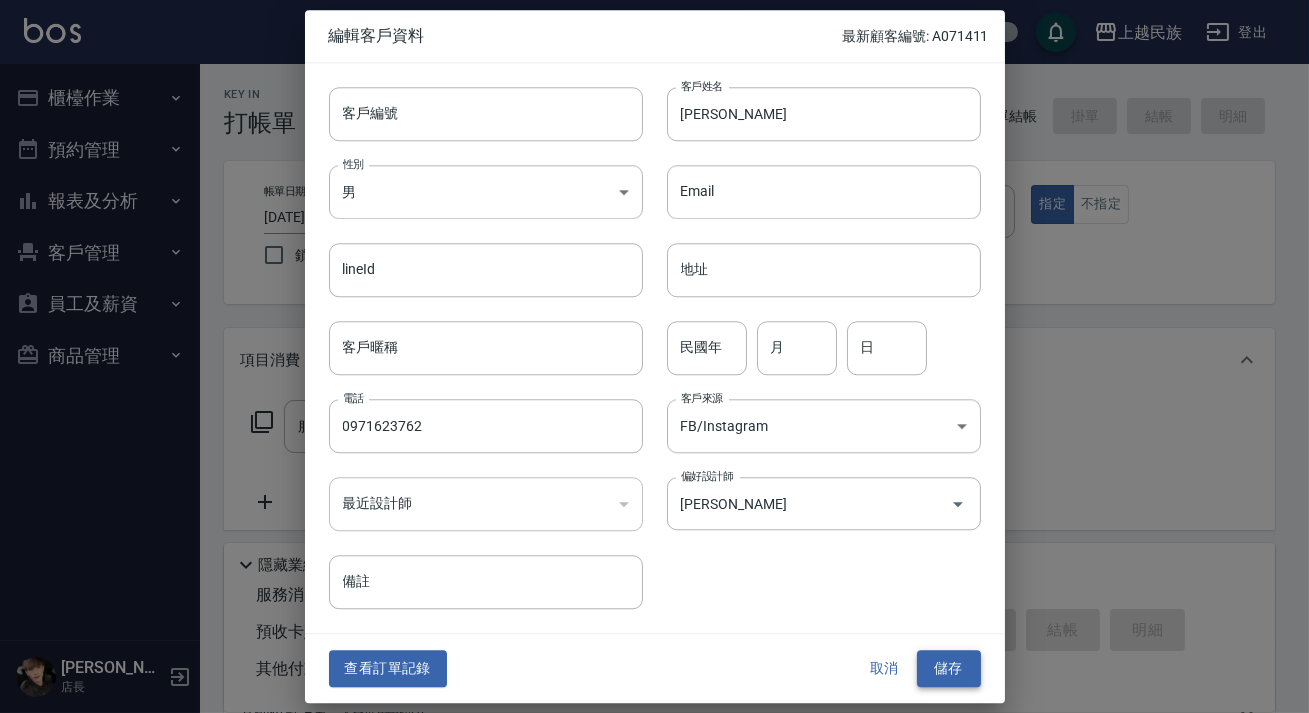 click on "儲存" at bounding box center [949, 669] 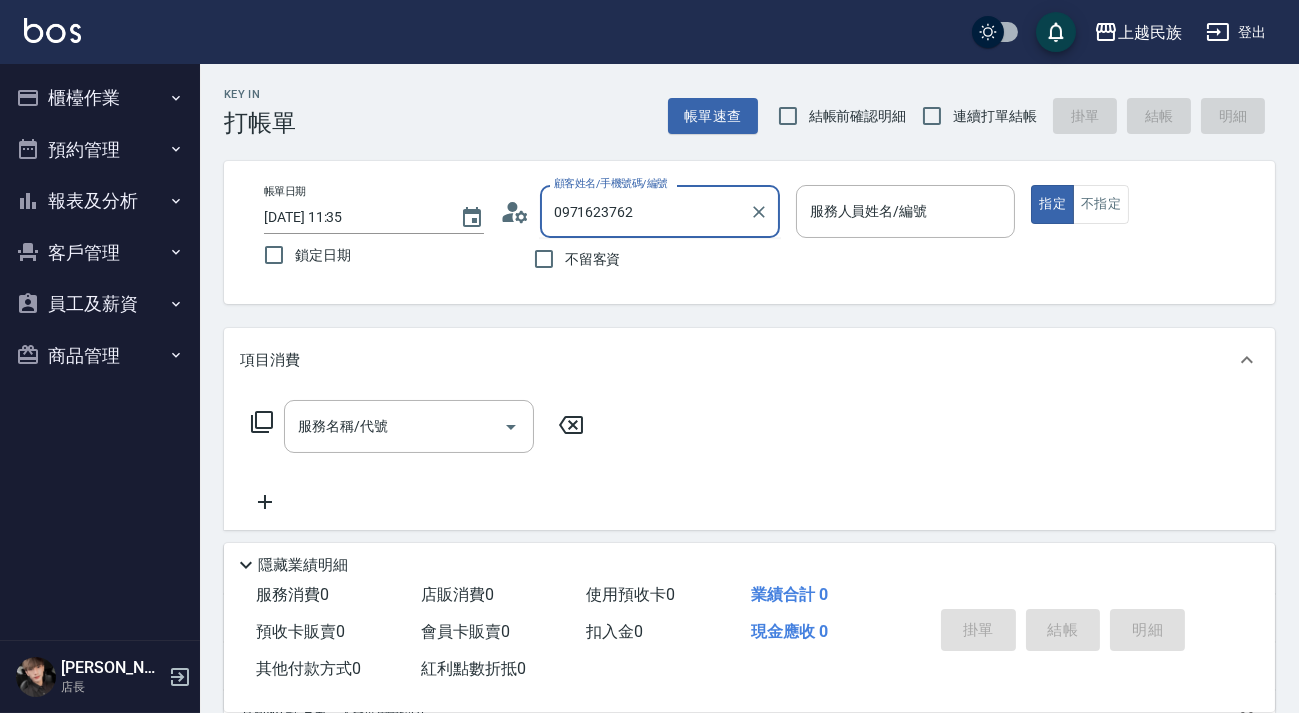 click on "0971623762" at bounding box center (645, 211) 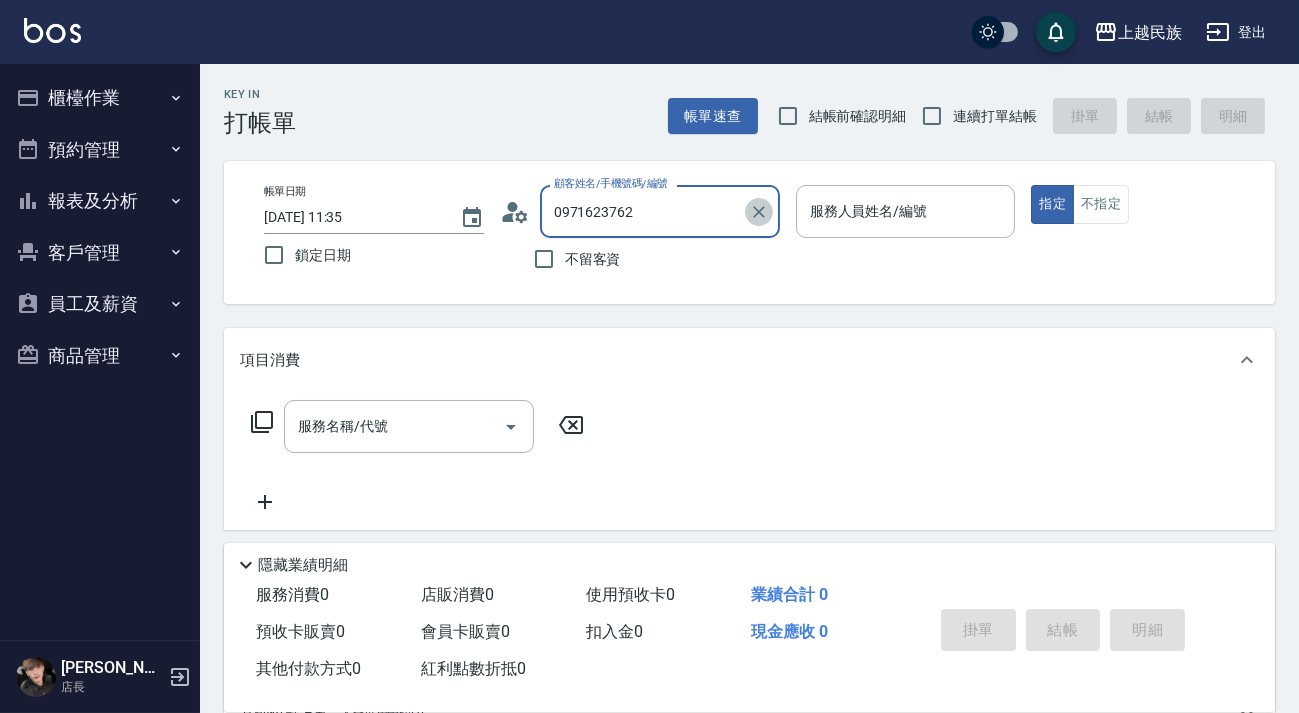 click 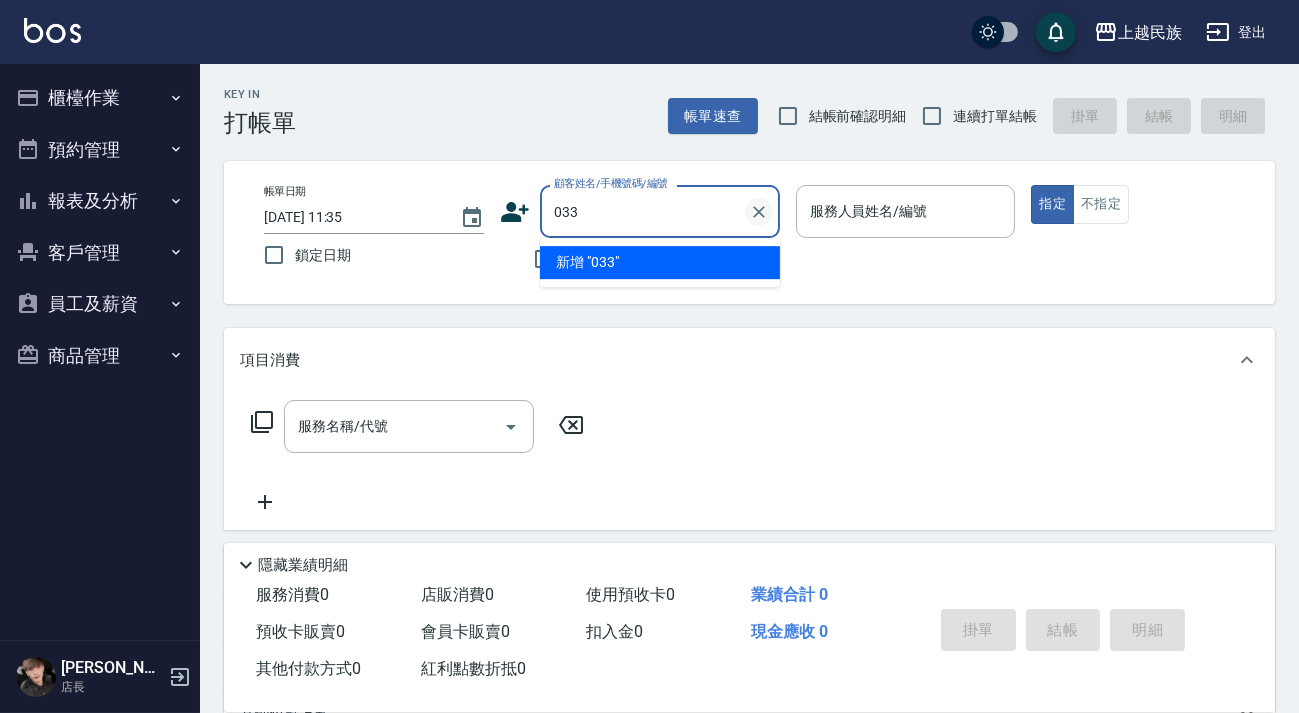 type on "0331" 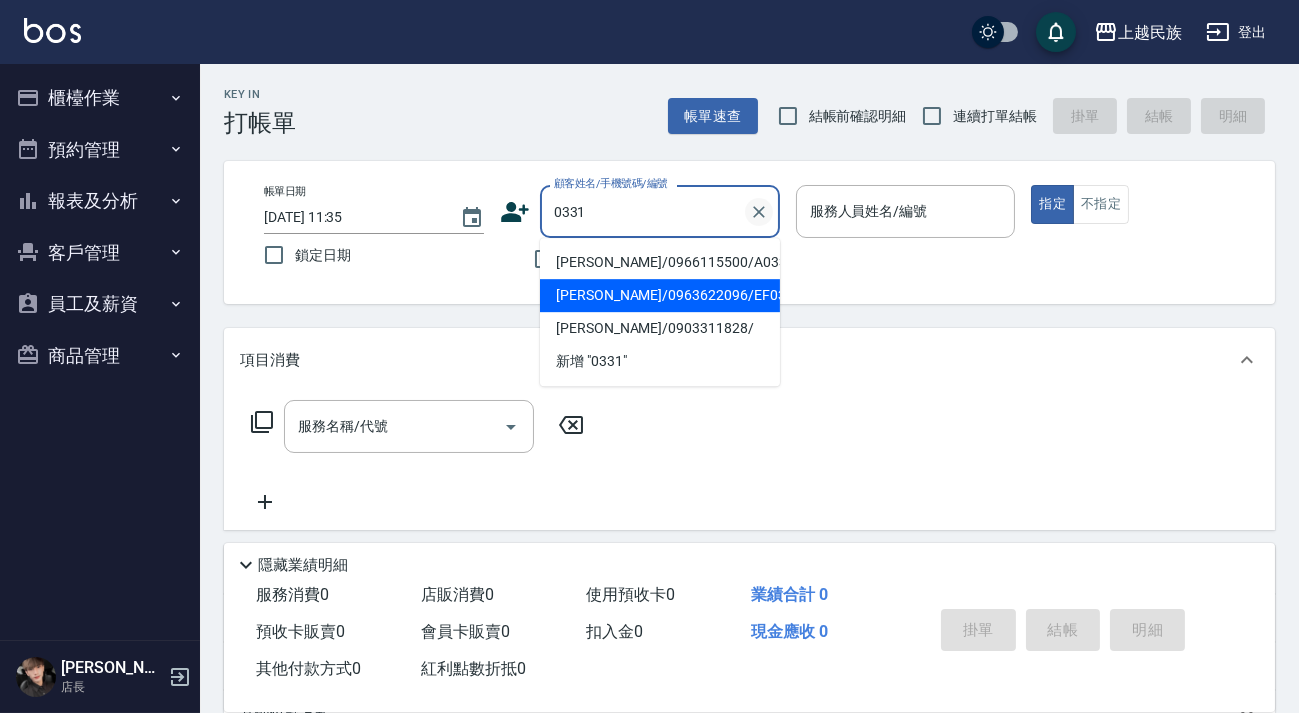 click 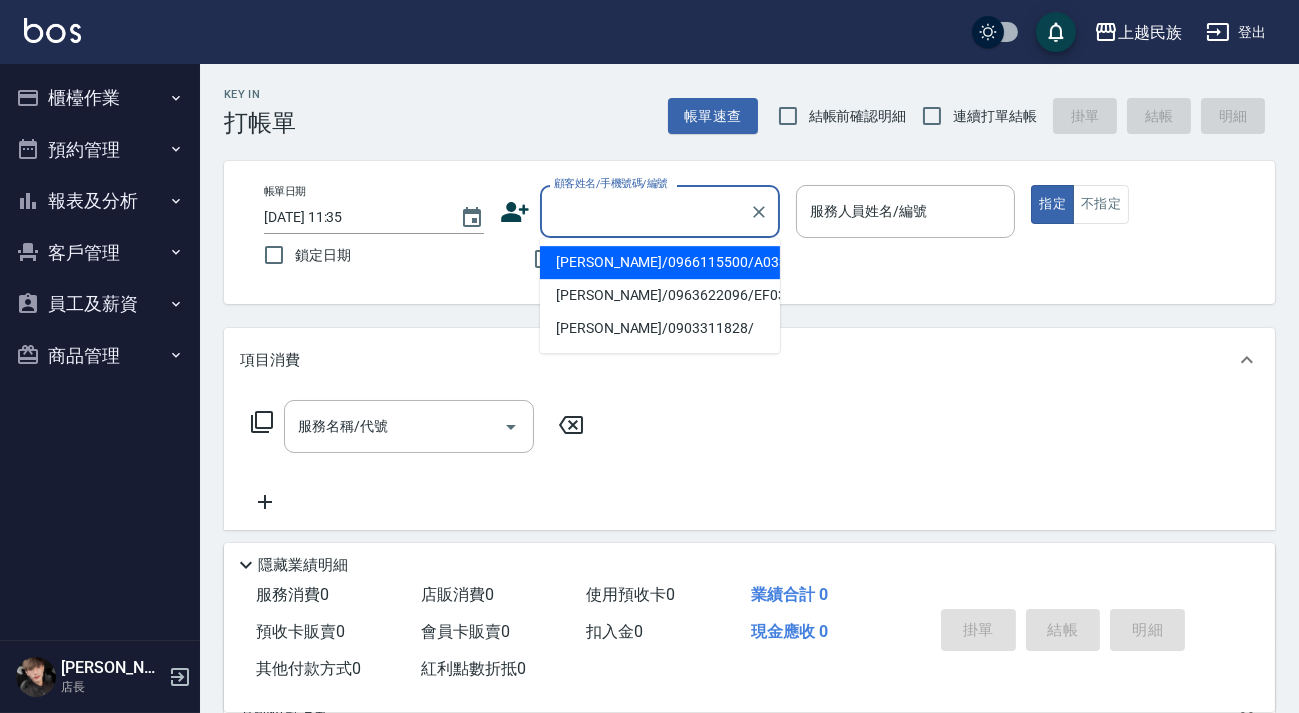 click on "Key In 打帳單 帳單速查 結帳前確認明細 連續打單結帳 掛單 結帳 明細 帳單日期 [DATE] 11:35 鎖定日期 顧客姓名/手機號碼/編號 顧客姓名/手機號碼/編號 不留客資 服務人員姓名/編號 服務人員姓名/編號 指定 不指定 項目消費 服務名稱/代號 服務名稱/代號 店販銷售 服務人員姓名/編號 服務人員姓名/編號 商品代號/名稱 商品代號/名稱 預收卡販賣 卡券名稱/代號 卡券名稱/代號 使用預收卡 其他付款方式 其他付款方式 其他付款方式 備註及來源 備註 備註 訂單來源 ​ 訂單來源 隱藏業績明細 服務消費  0 店販消費  0 使用預收卡  0 業績合計   0 預收卡販賣  0 會員卡販賣  0 扣入金  0 現金應收   0 其他付款方式  0 紅利點數折抵  0 掛單 結帳 明細" at bounding box center [749, 519] 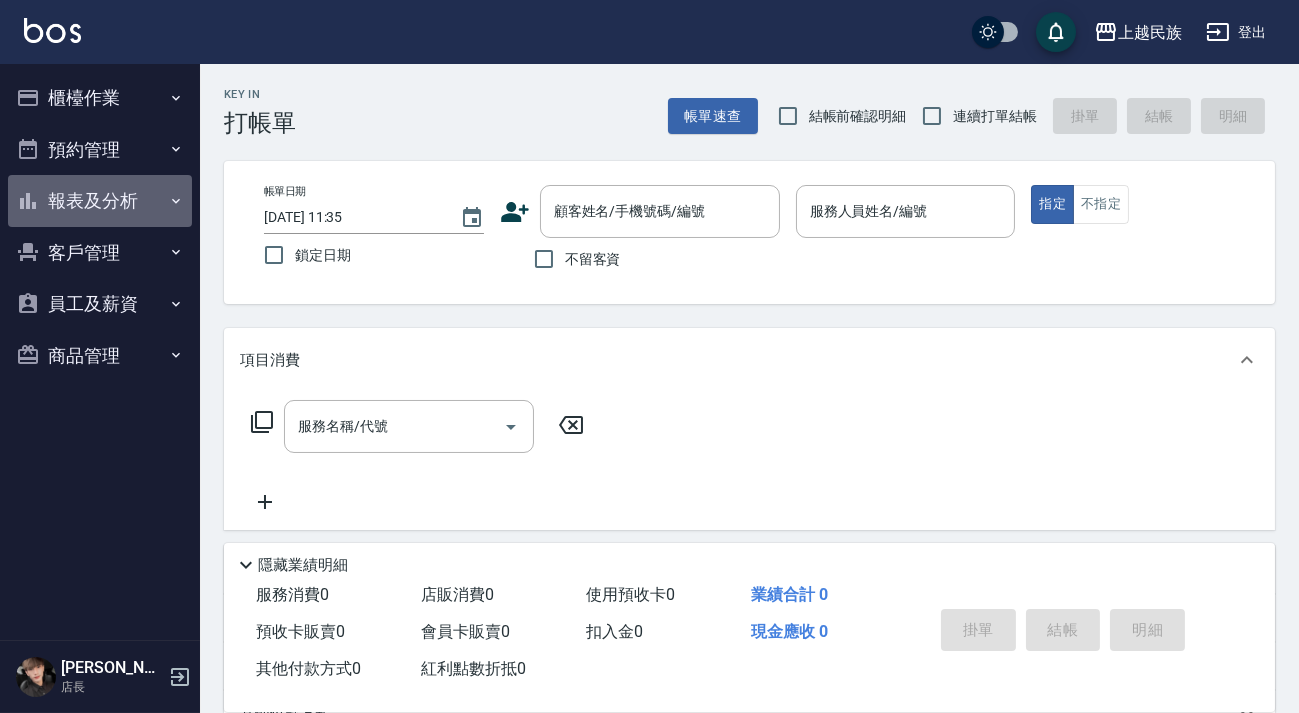 click on "報表及分析" at bounding box center (100, 201) 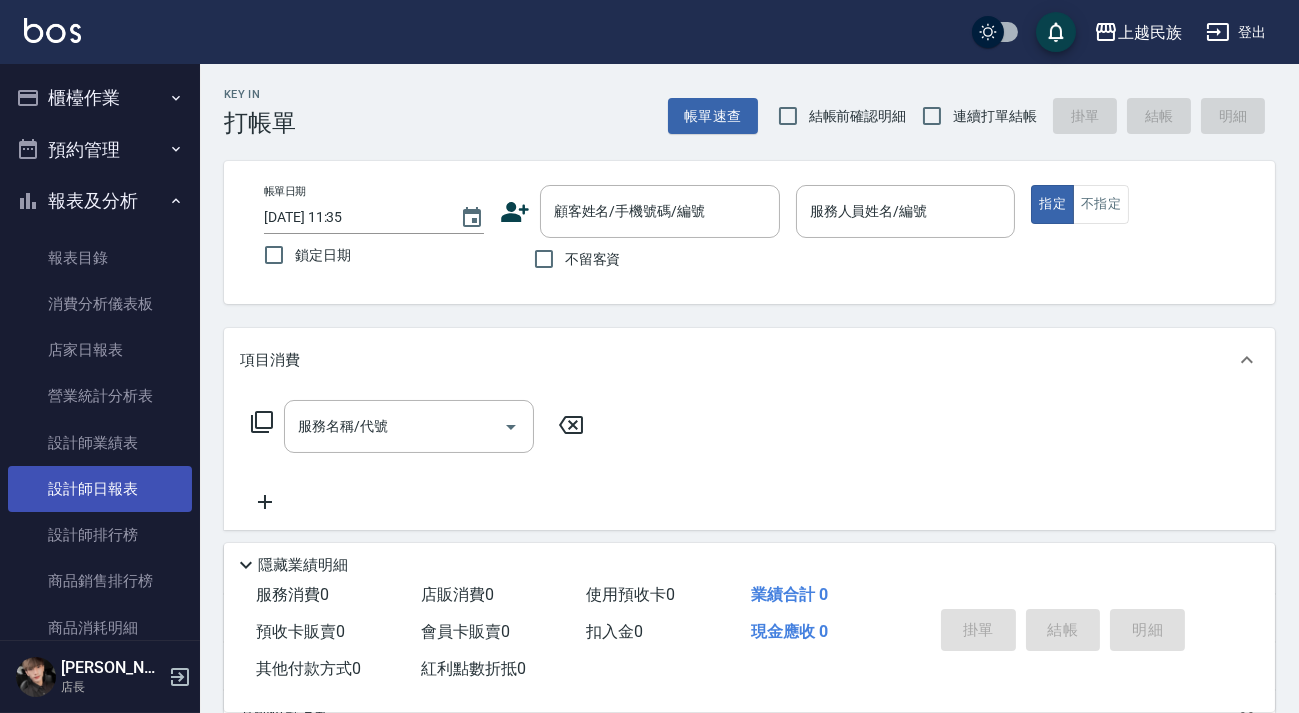 click on "設計師日報表" at bounding box center [100, 489] 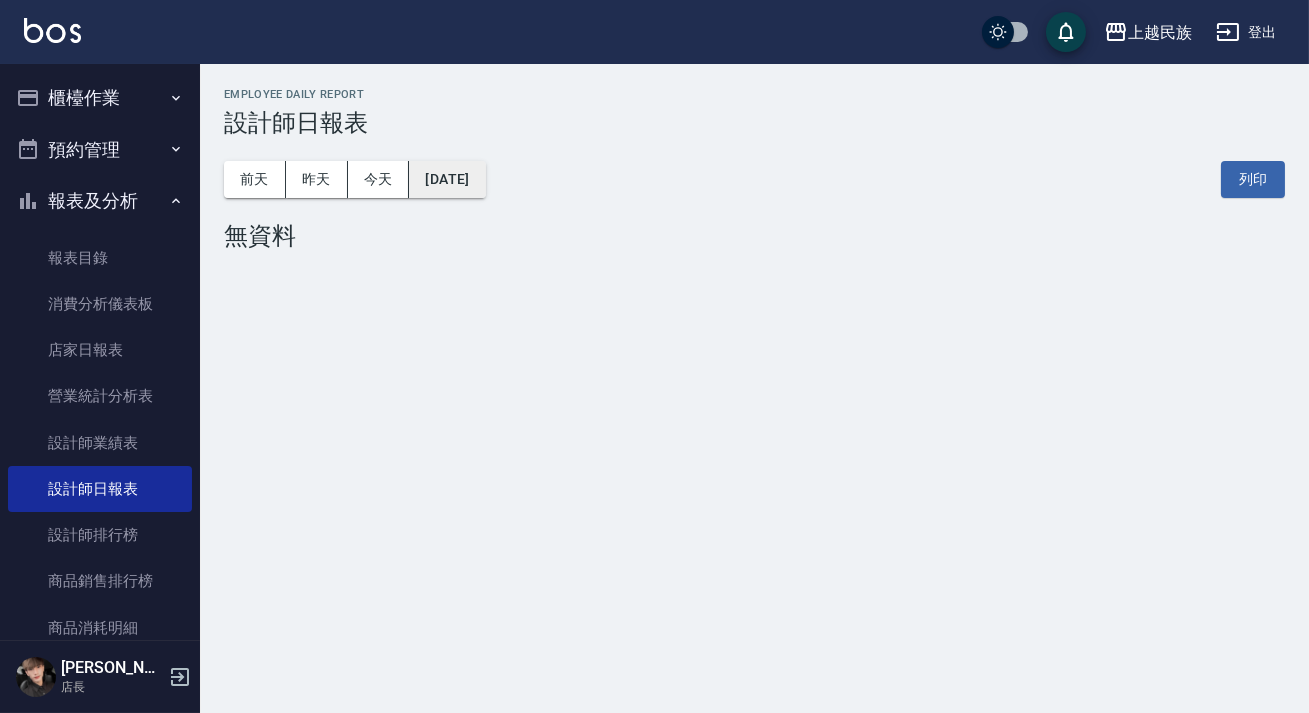 click on "[DATE]" at bounding box center [447, 179] 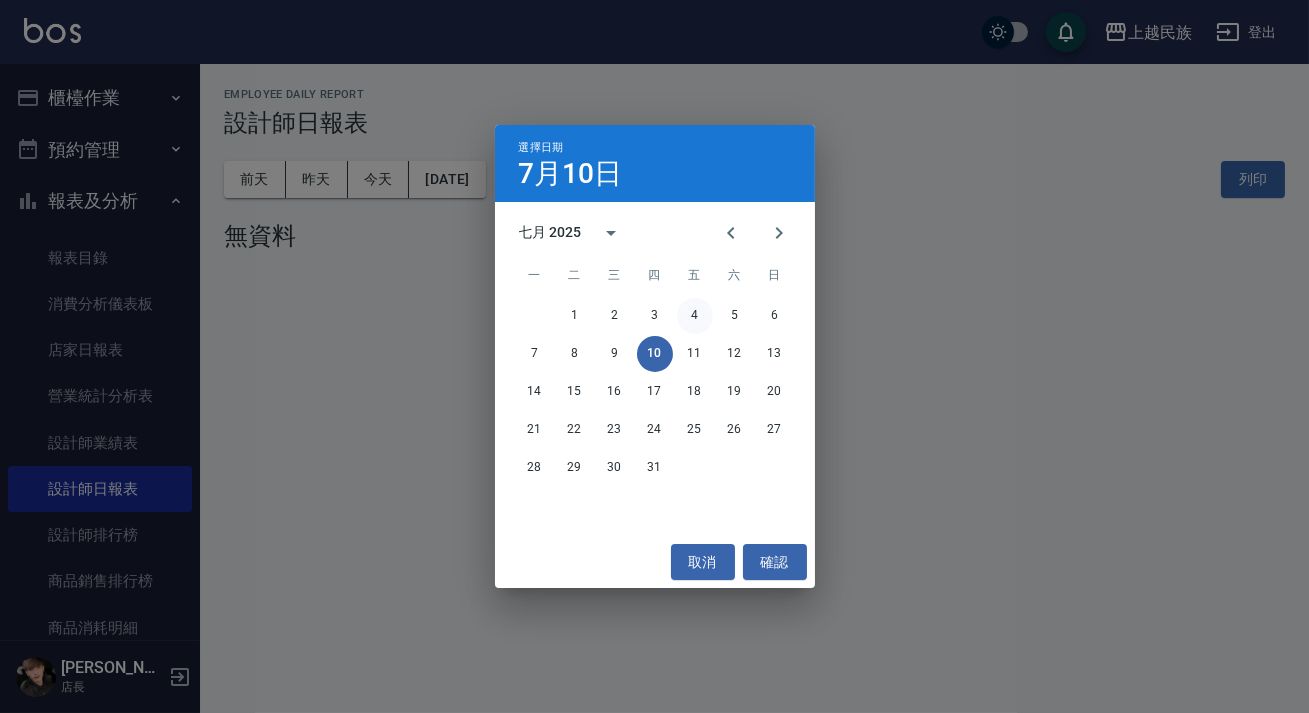click on "4" at bounding box center [695, 316] 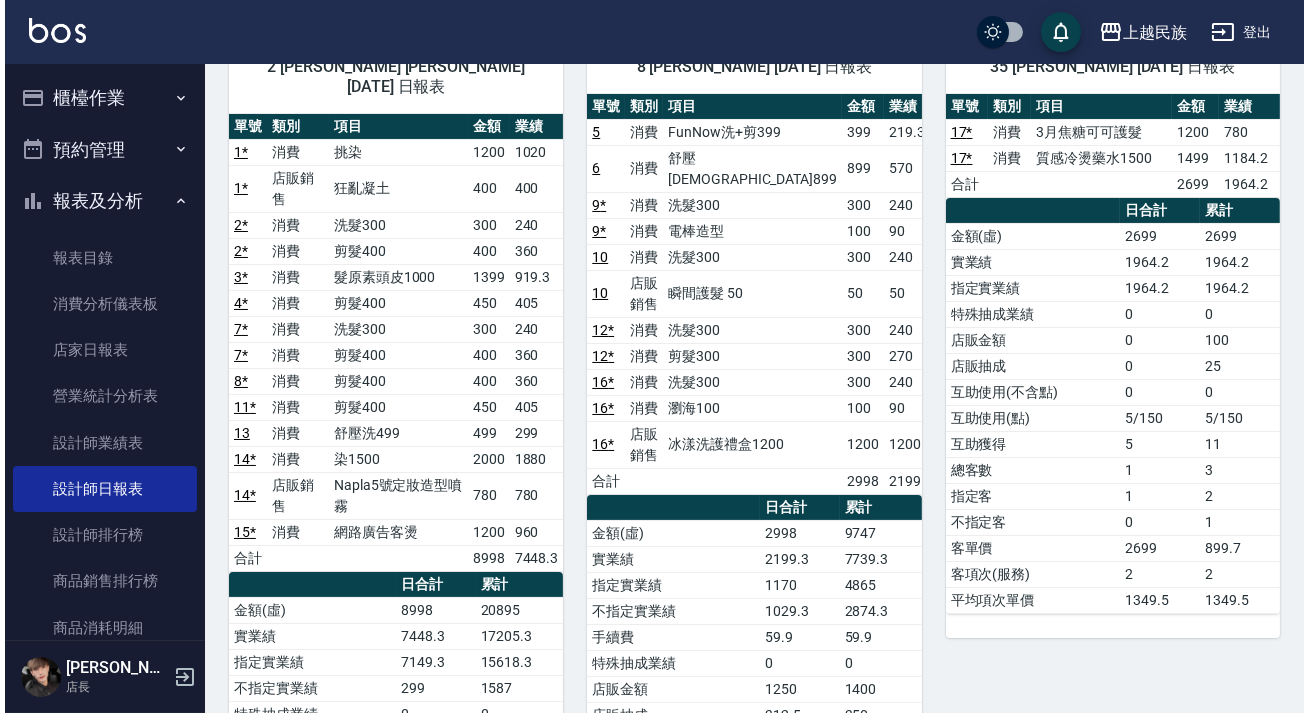 scroll, scrollTop: 0, scrollLeft: 0, axis: both 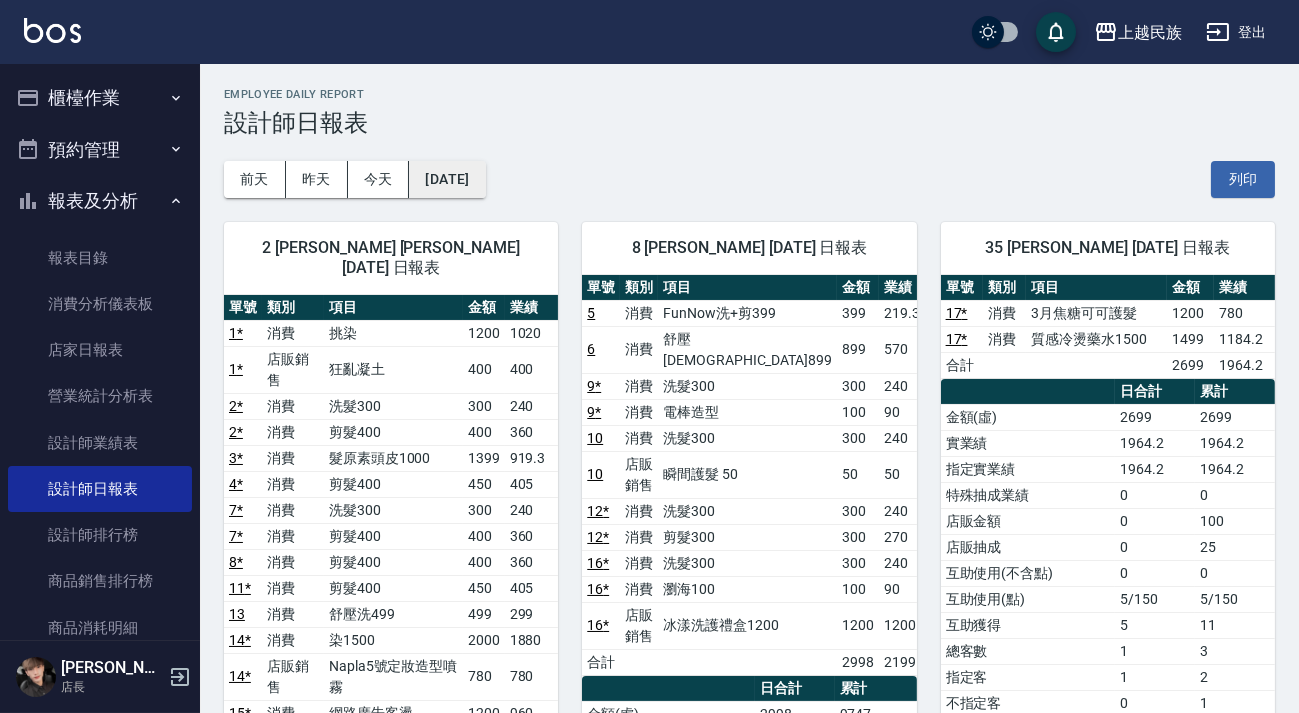 click on "[DATE]" at bounding box center (447, 179) 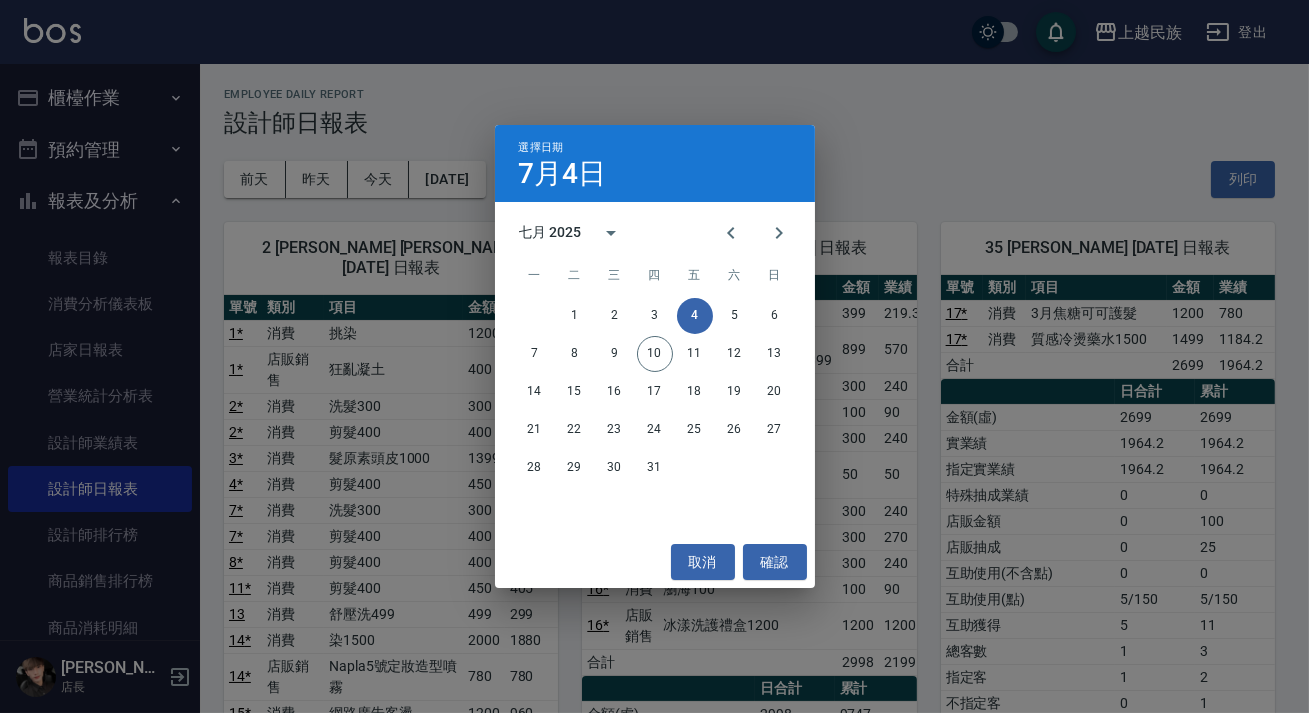 click on "1 2 3 4 5 6" at bounding box center (655, 316) 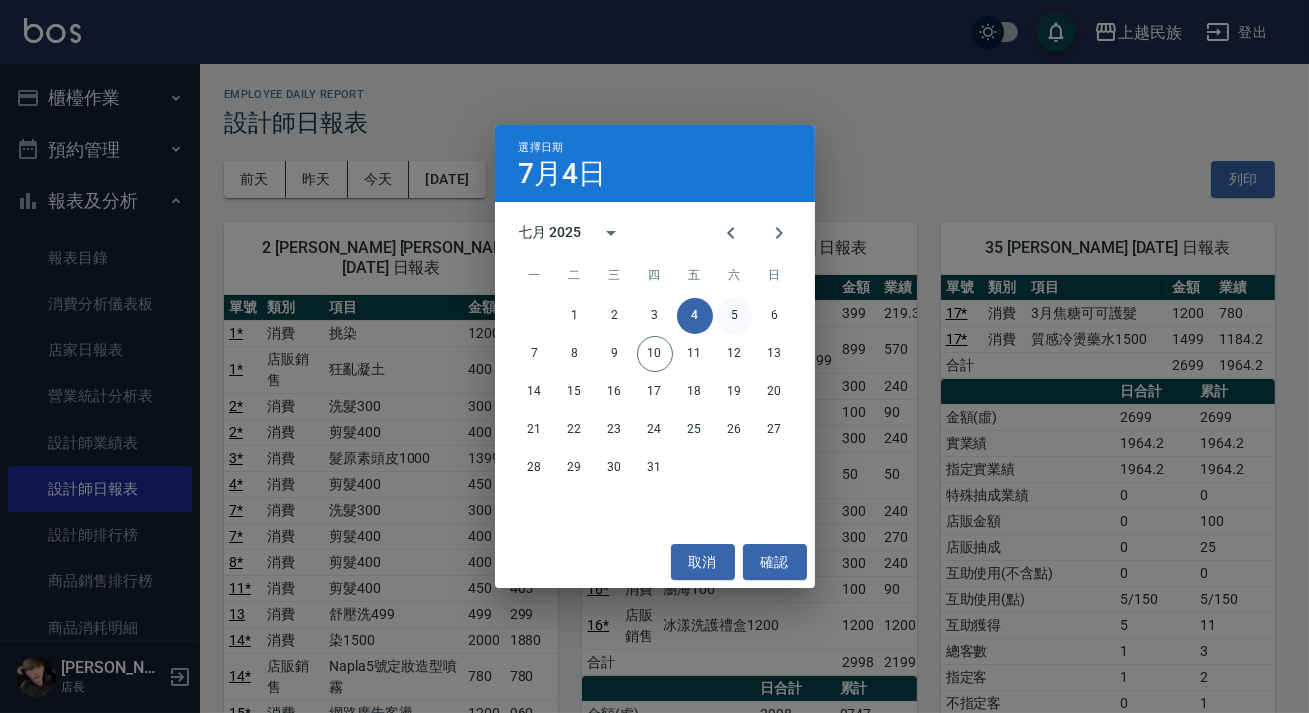 click on "5" at bounding box center [735, 316] 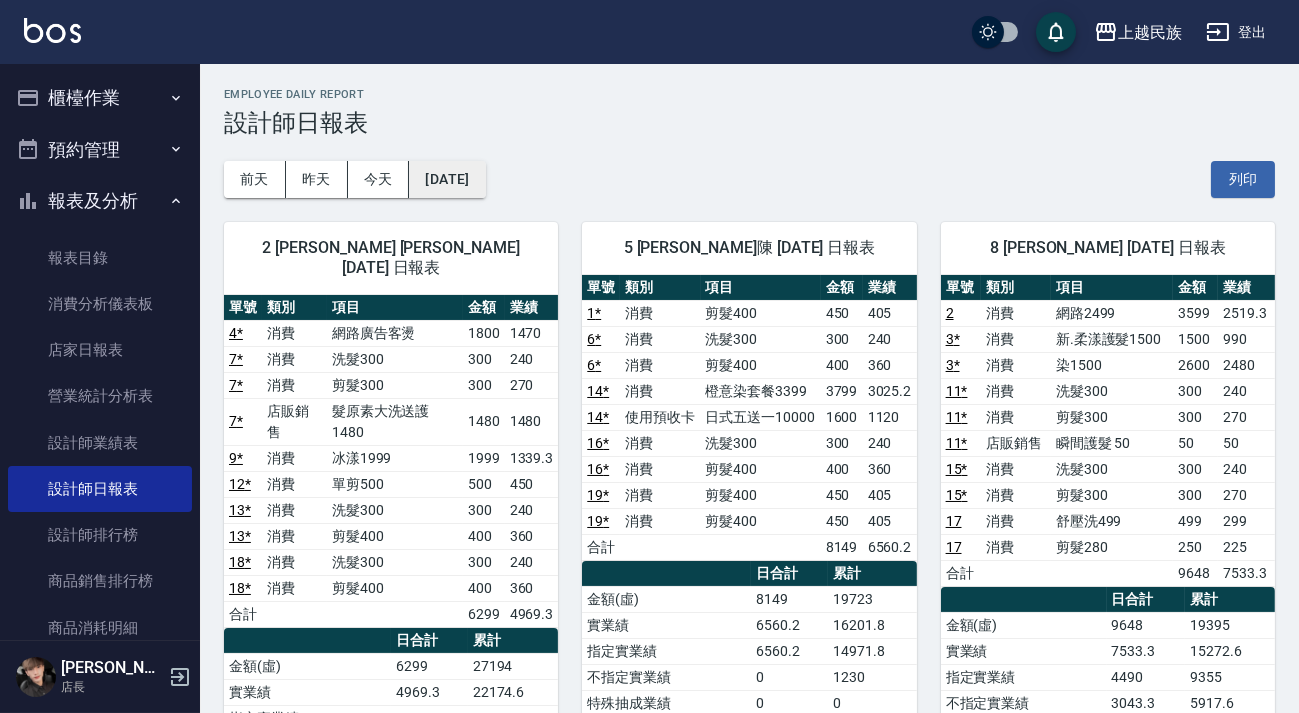 click on "[DATE]" at bounding box center (447, 179) 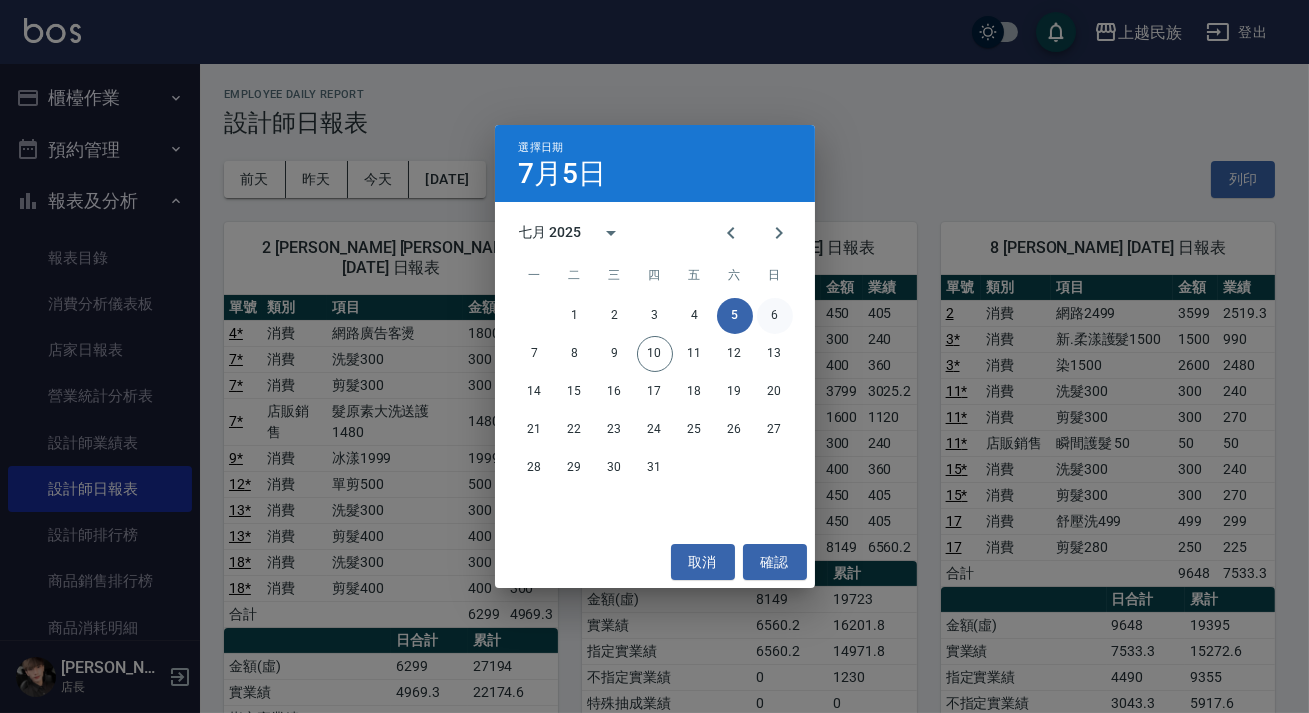 click on "6" at bounding box center (775, 316) 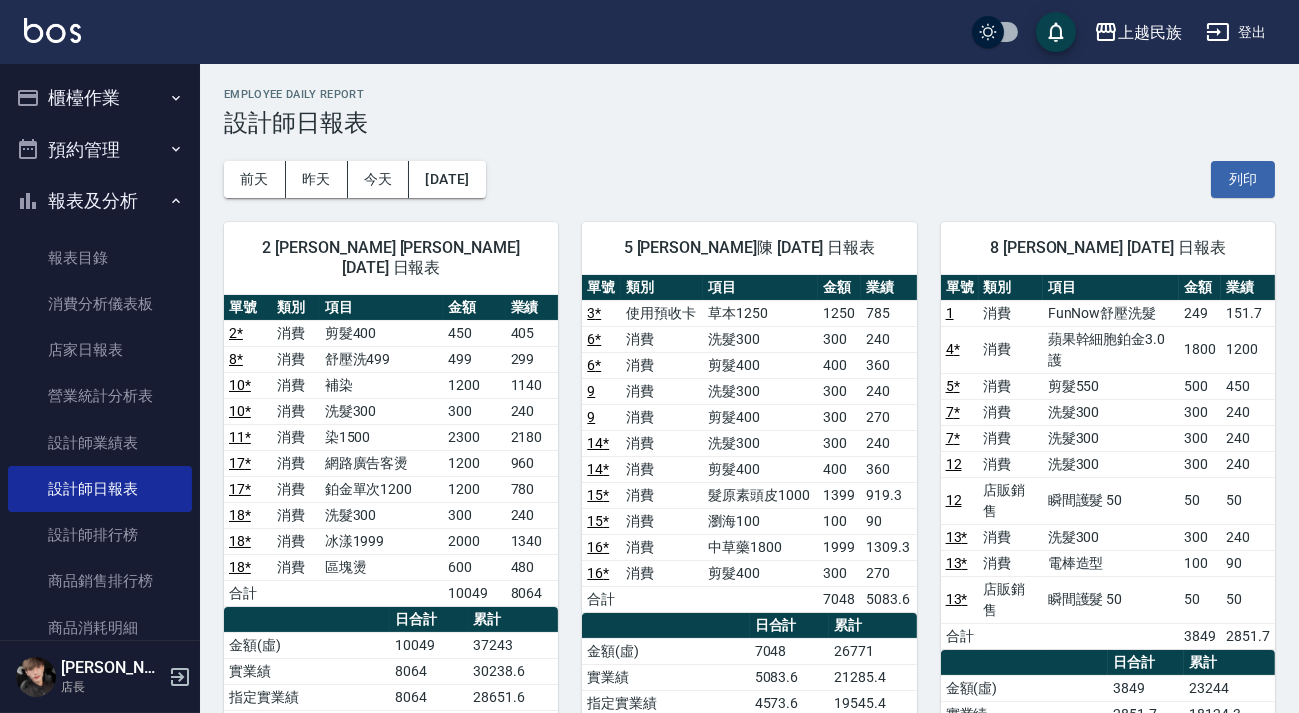 click on "網路廣告客燙" at bounding box center (381, 463) 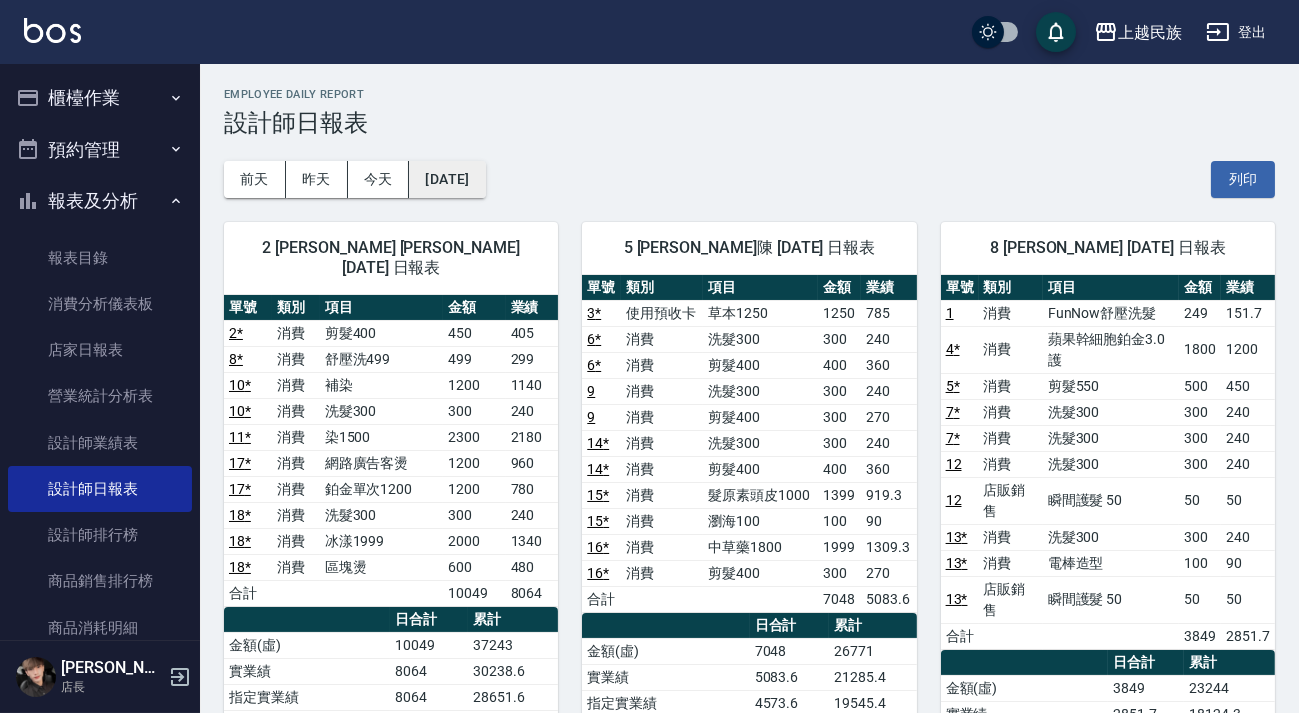 click on "[DATE]" at bounding box center [447, 179] 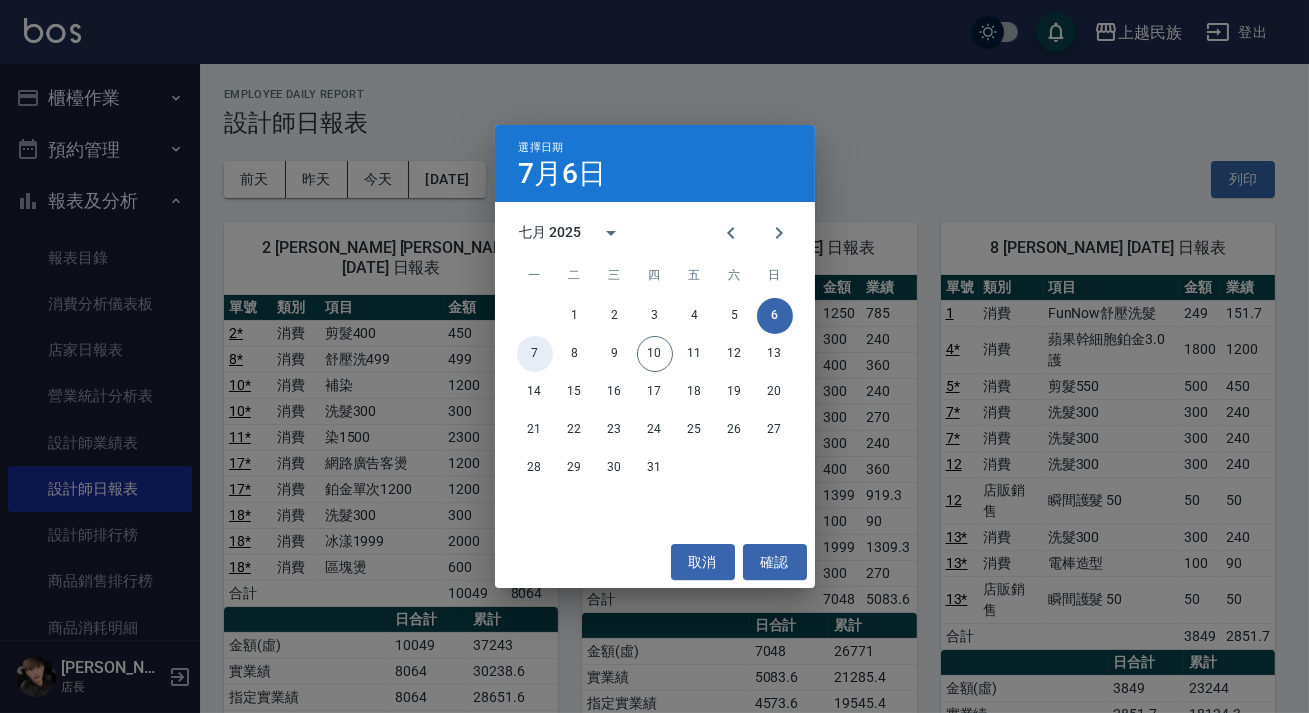 click on "7" at bounding box center (535, 354) 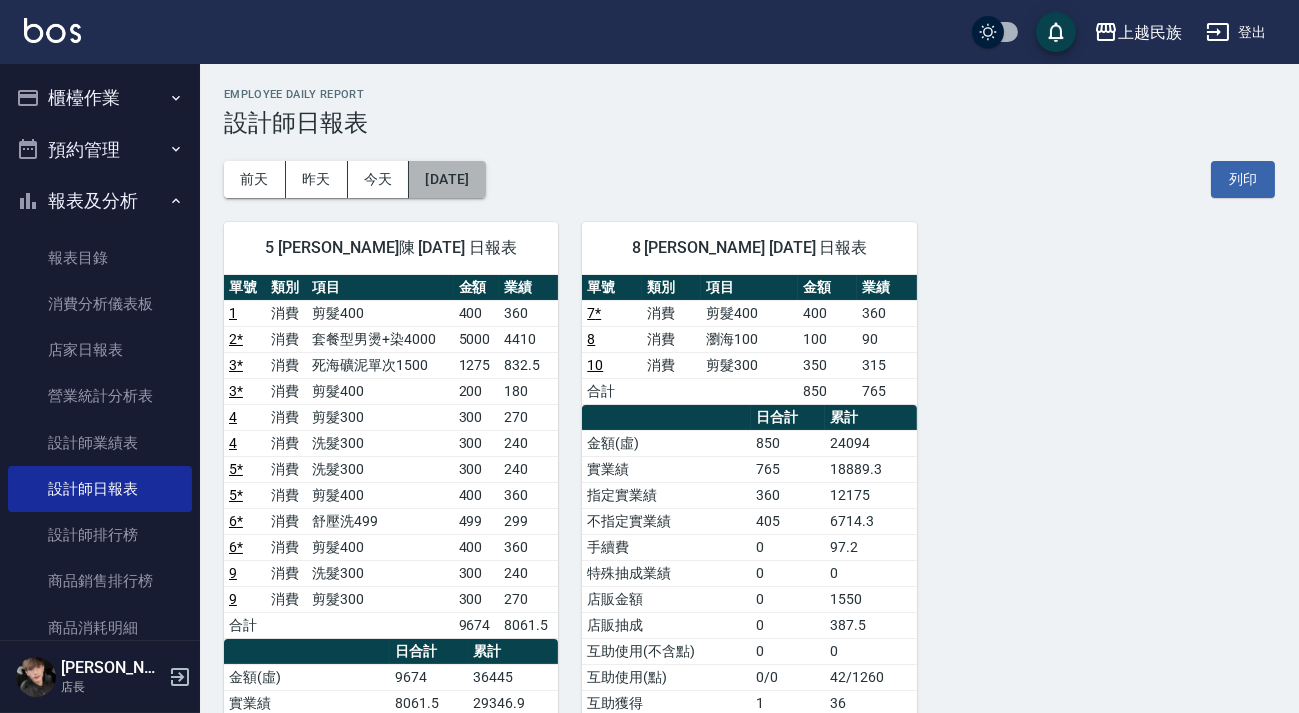 click on "[DATE]" at bounding box center [447, 179] 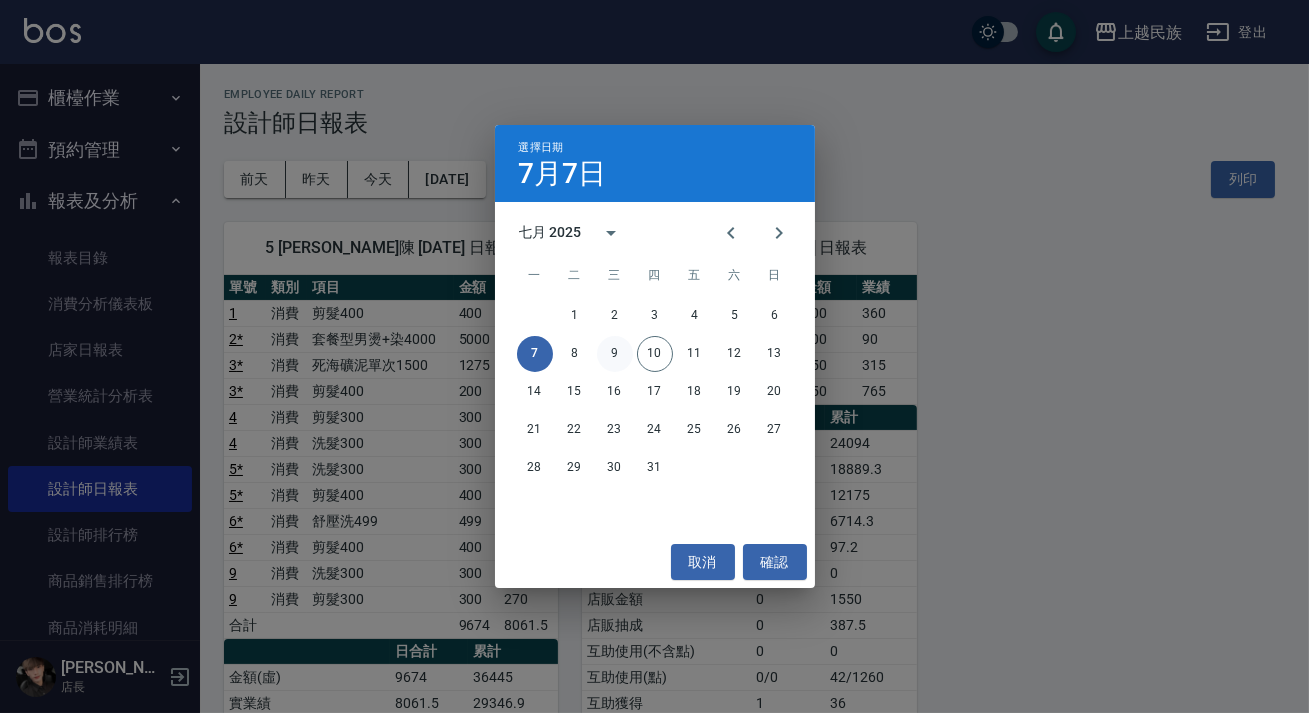 click on "9" at bounding box center (615, 354) 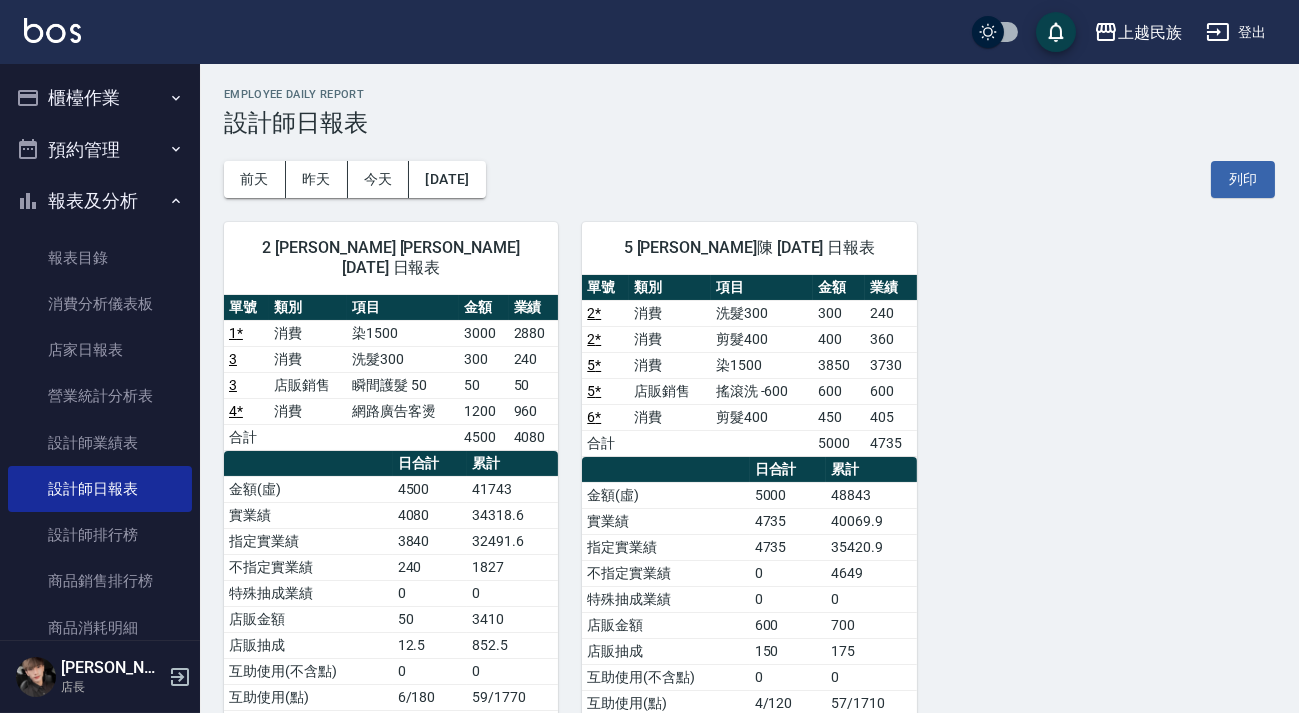 click at bounding box center [52, 30] 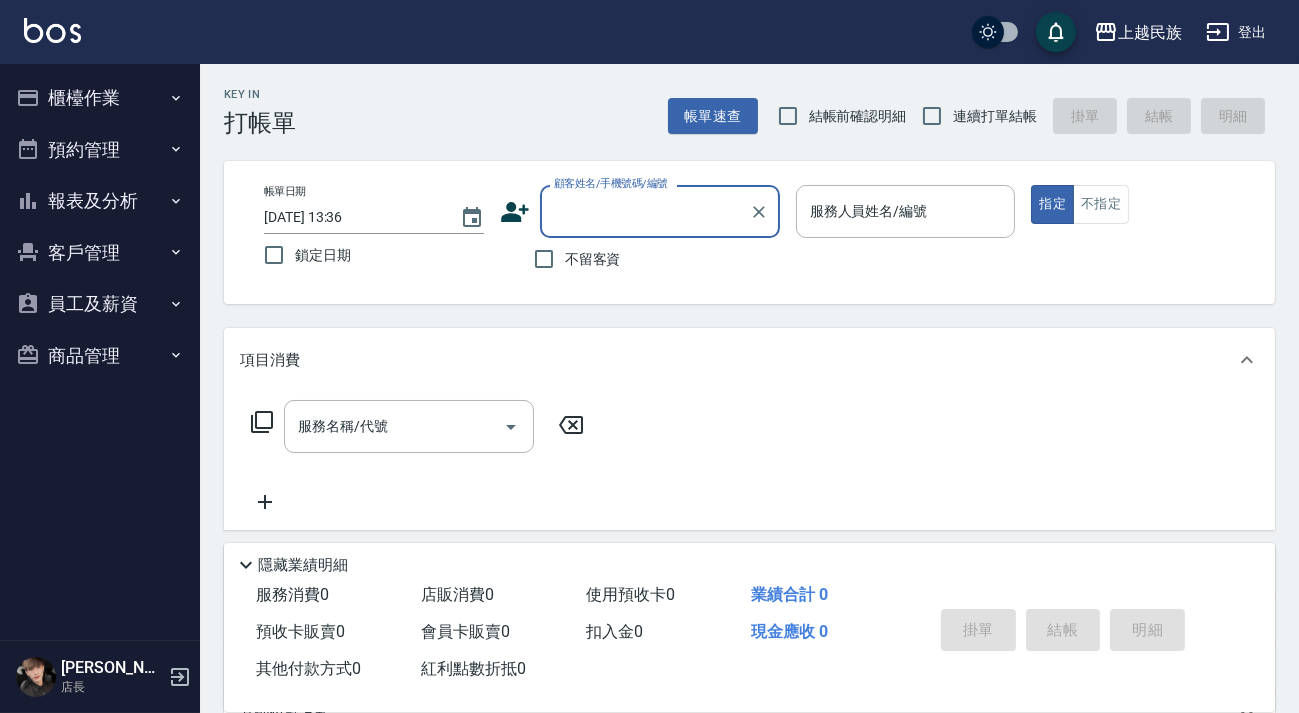 click on "顧客姓名/手機號碼/編號" at bounding box center [645, 211] 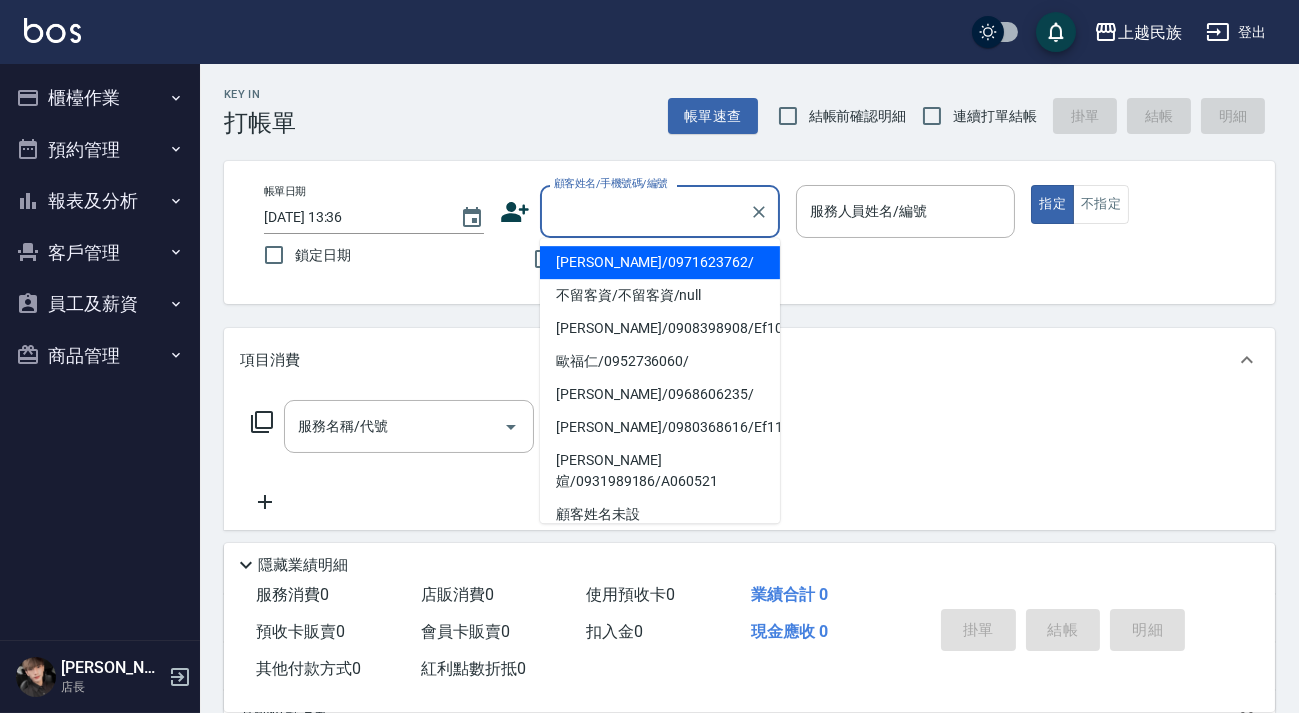 click on "[PERSON_NAME]/0971623762/" at bounding box center [660, 262] 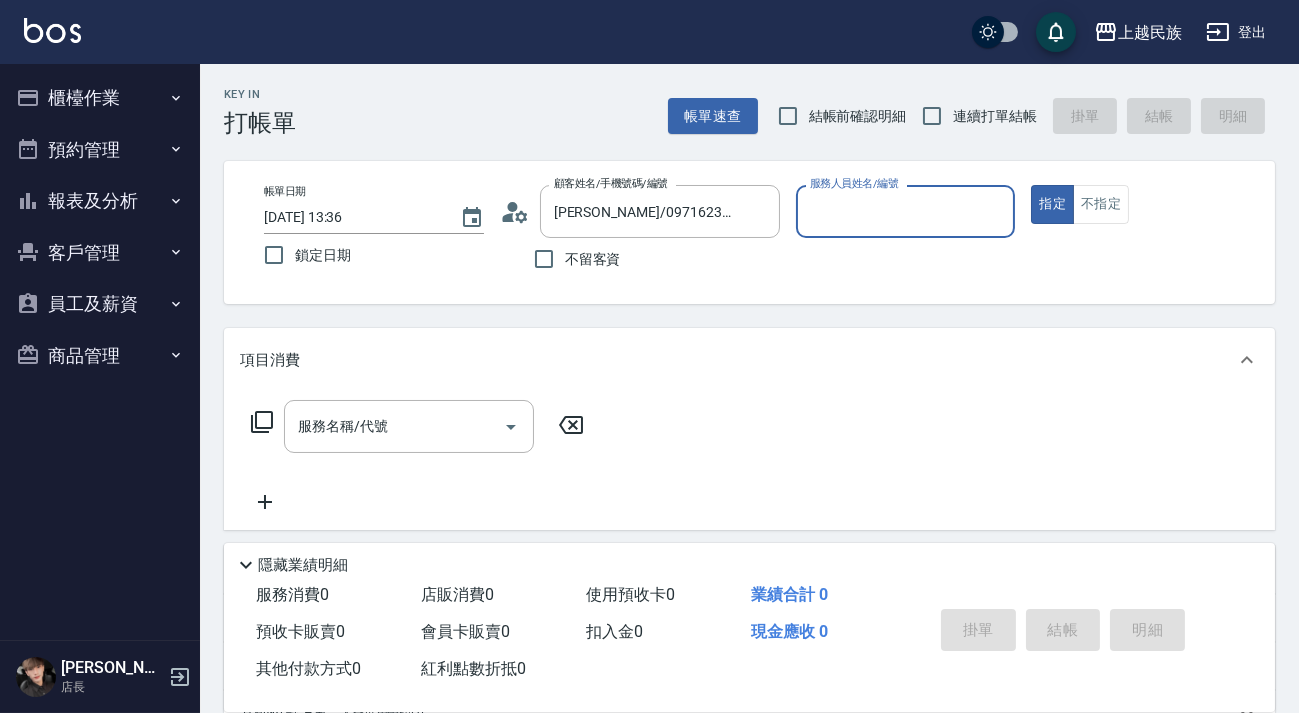 type on "[PERSON_NAME]-2" 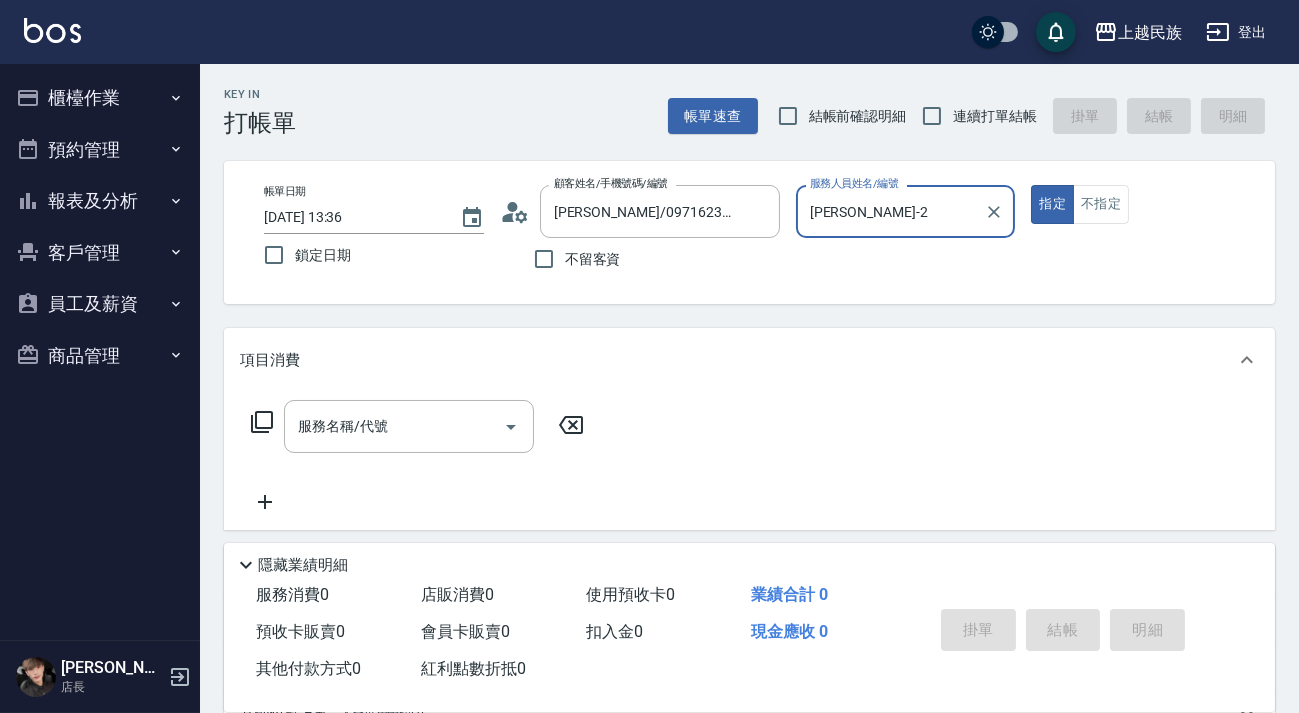 click on "指定" at bounding box center [1052, 204] 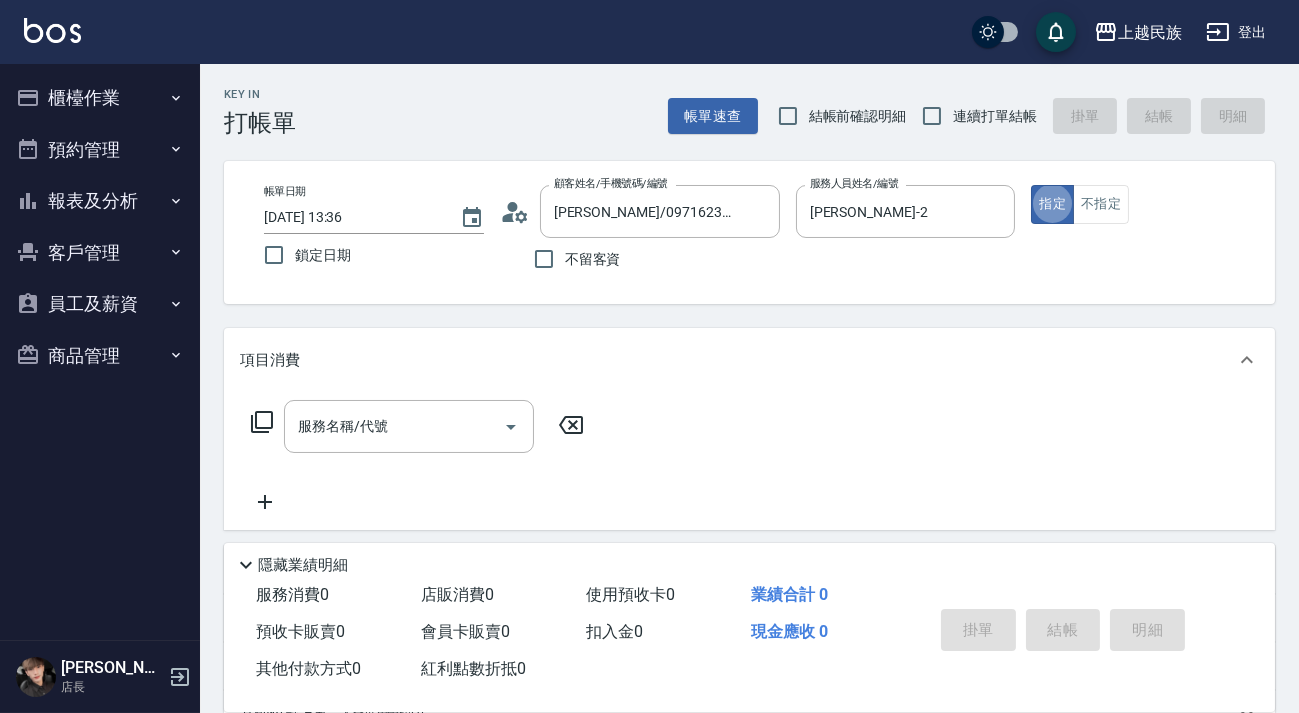 type on "true" 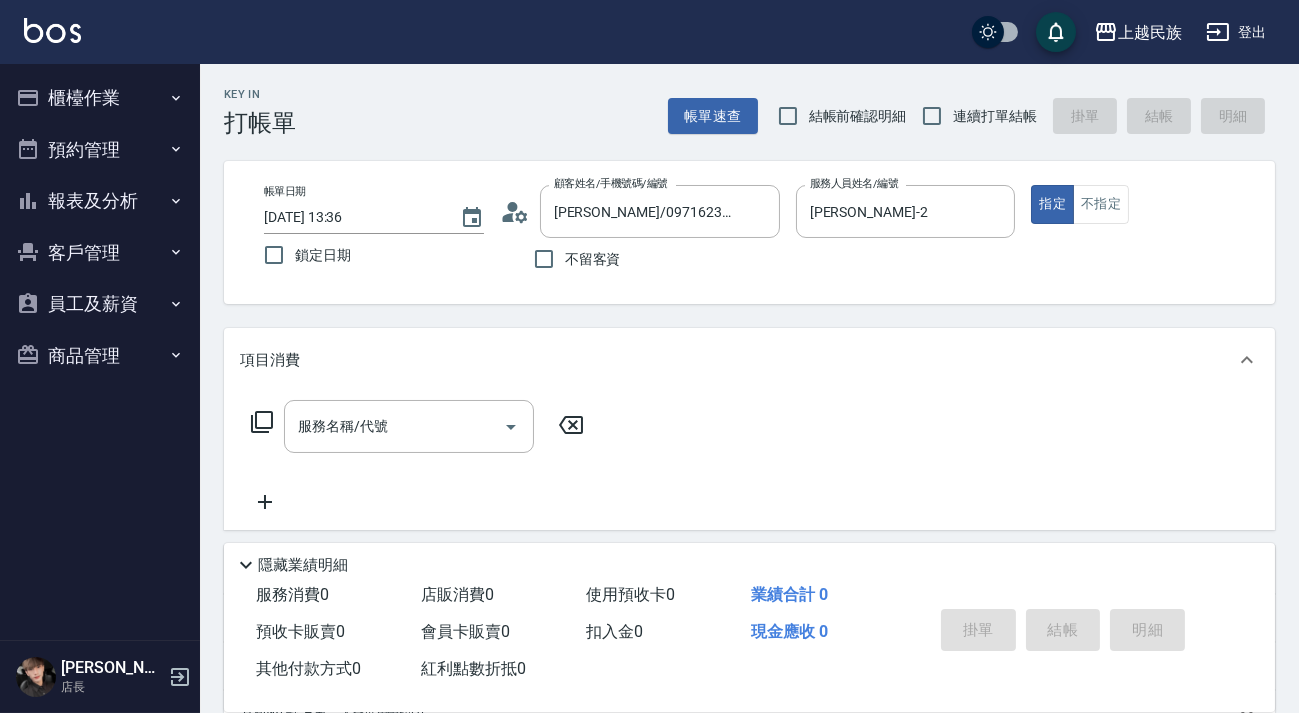 click on "連續打單結帳" at bounding box center (995, 116) 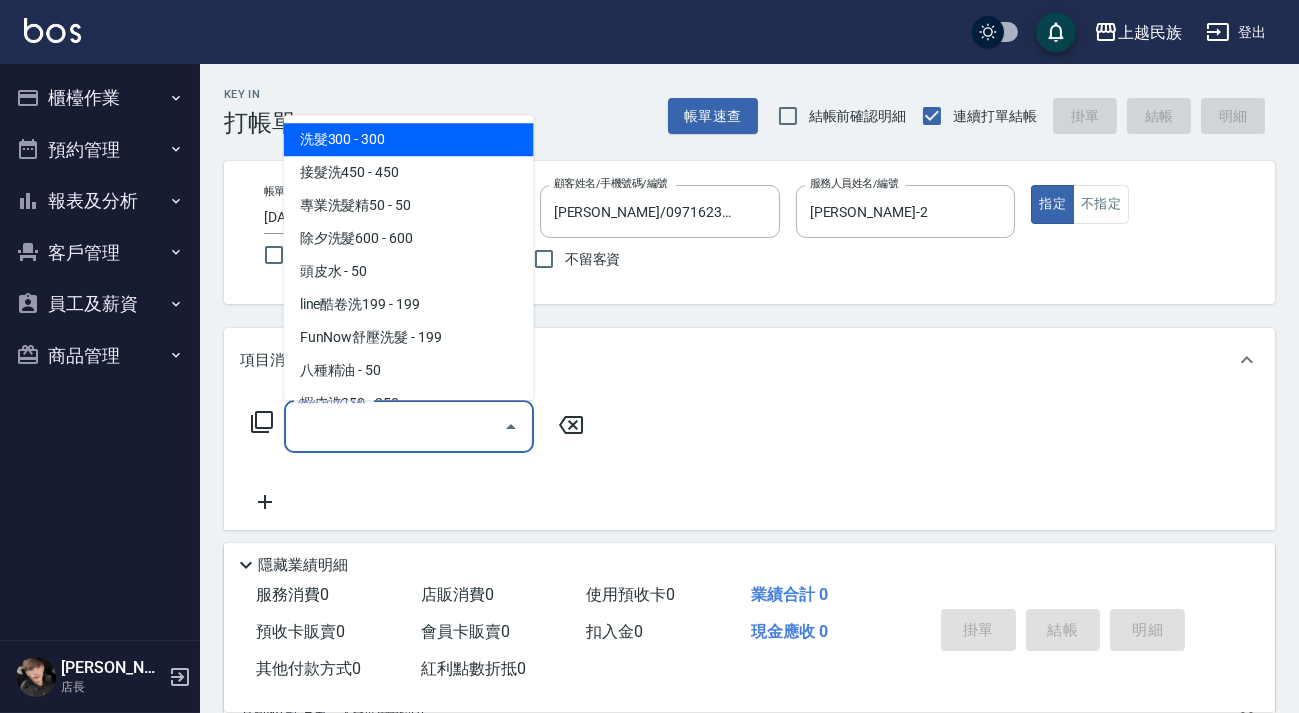 click on "服務名稱/代號 服務名稱/代號" at bounding box center (409, 426) 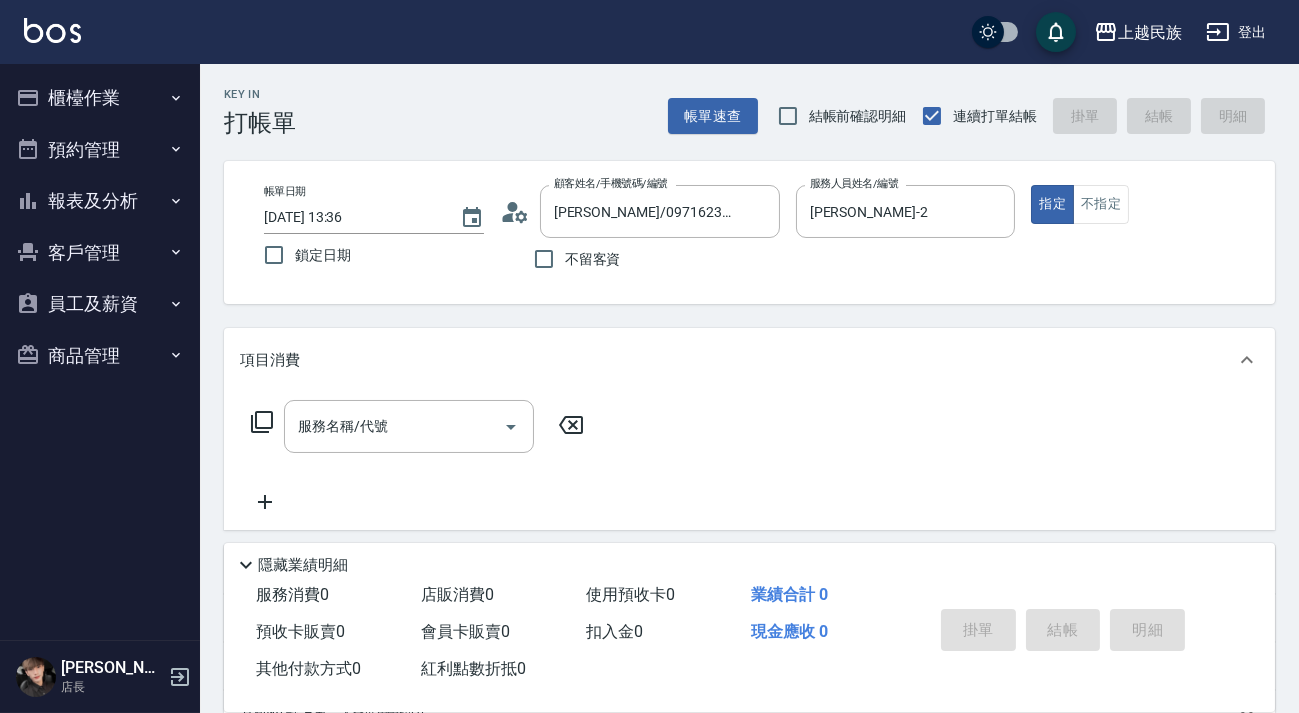 click 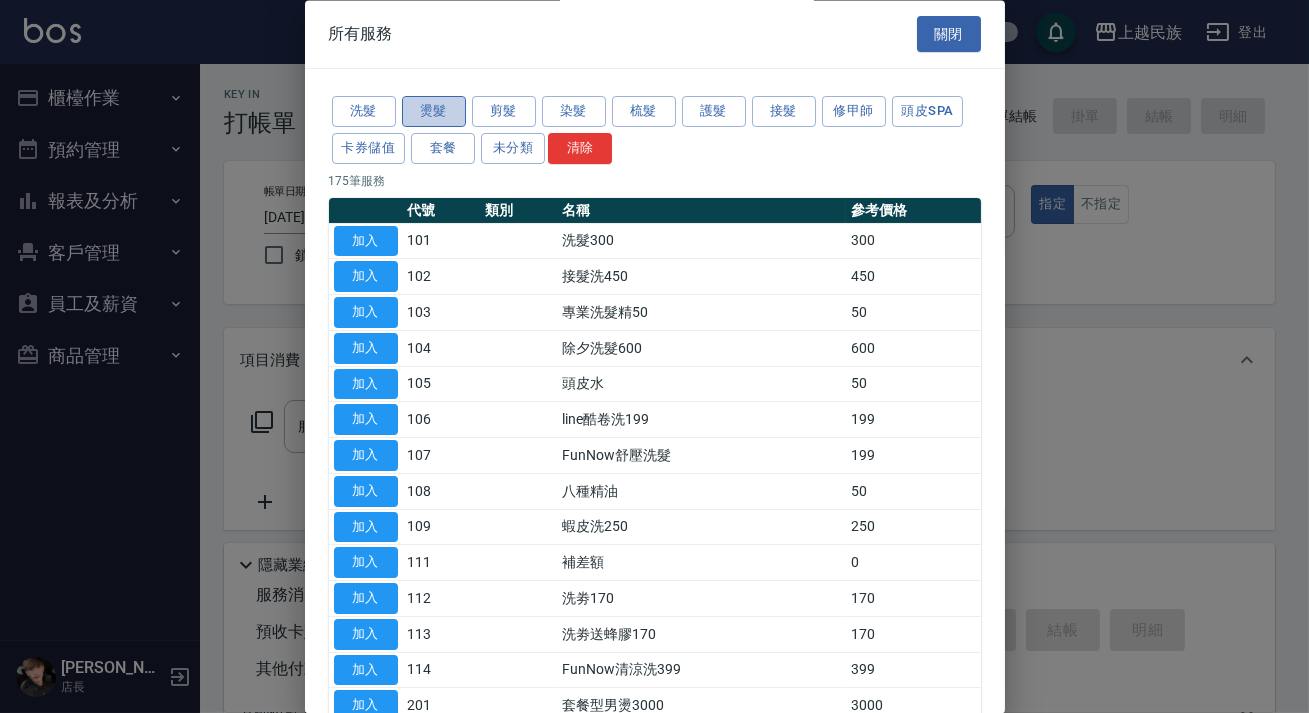 click on "燙髮" at bounding box center (434, 112) 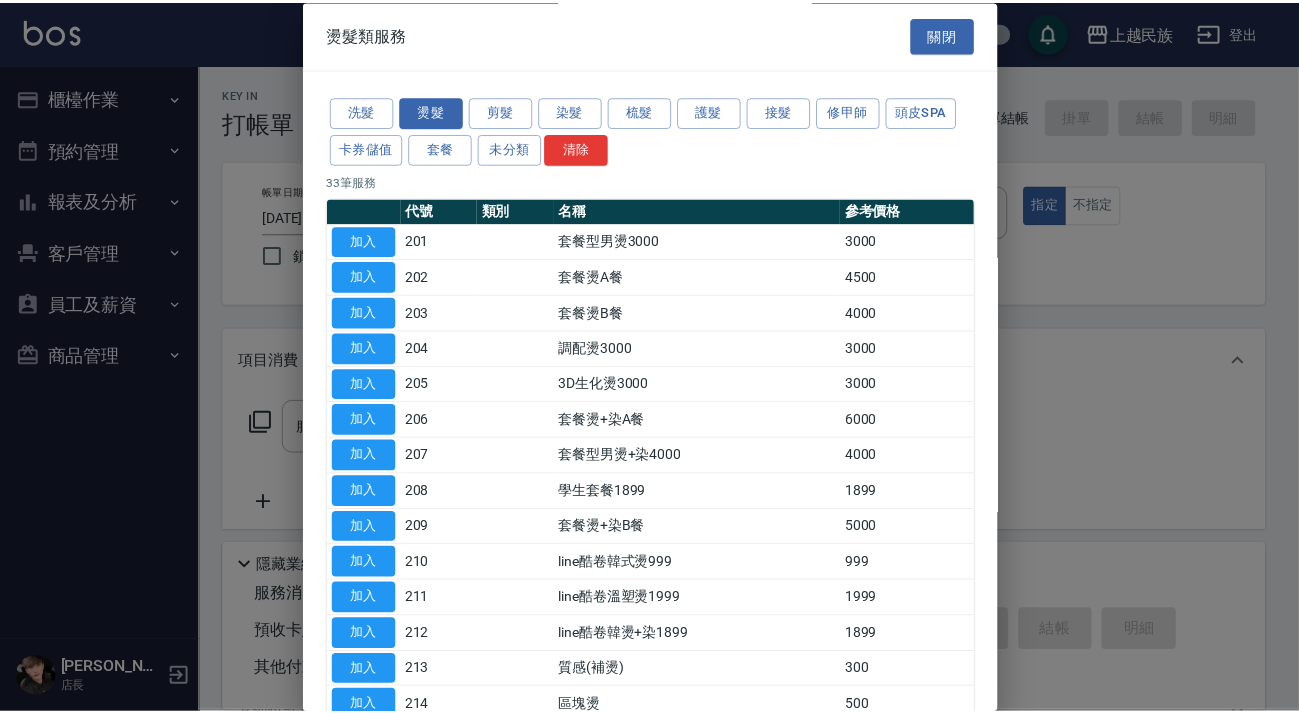 scroll, scrollTop: 727, scrollLeft: 0, axis: vertical 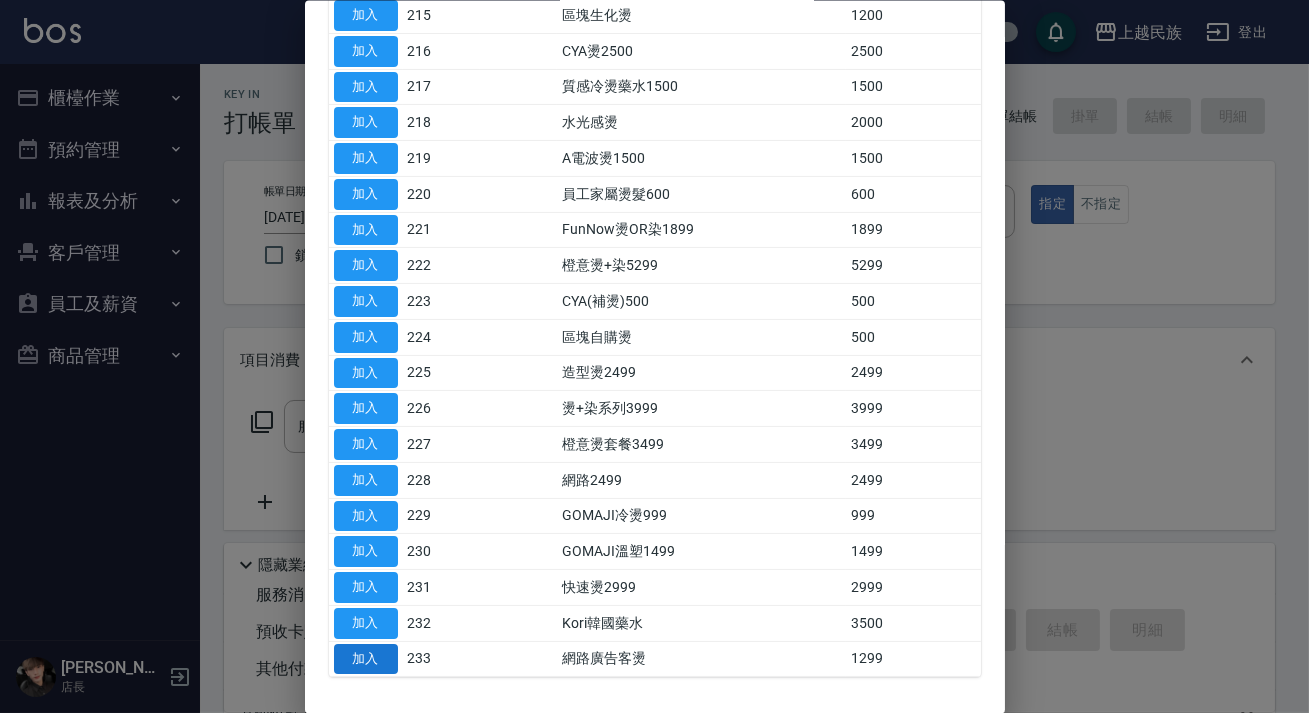 click on "加入" at bounding box center [366, 658] 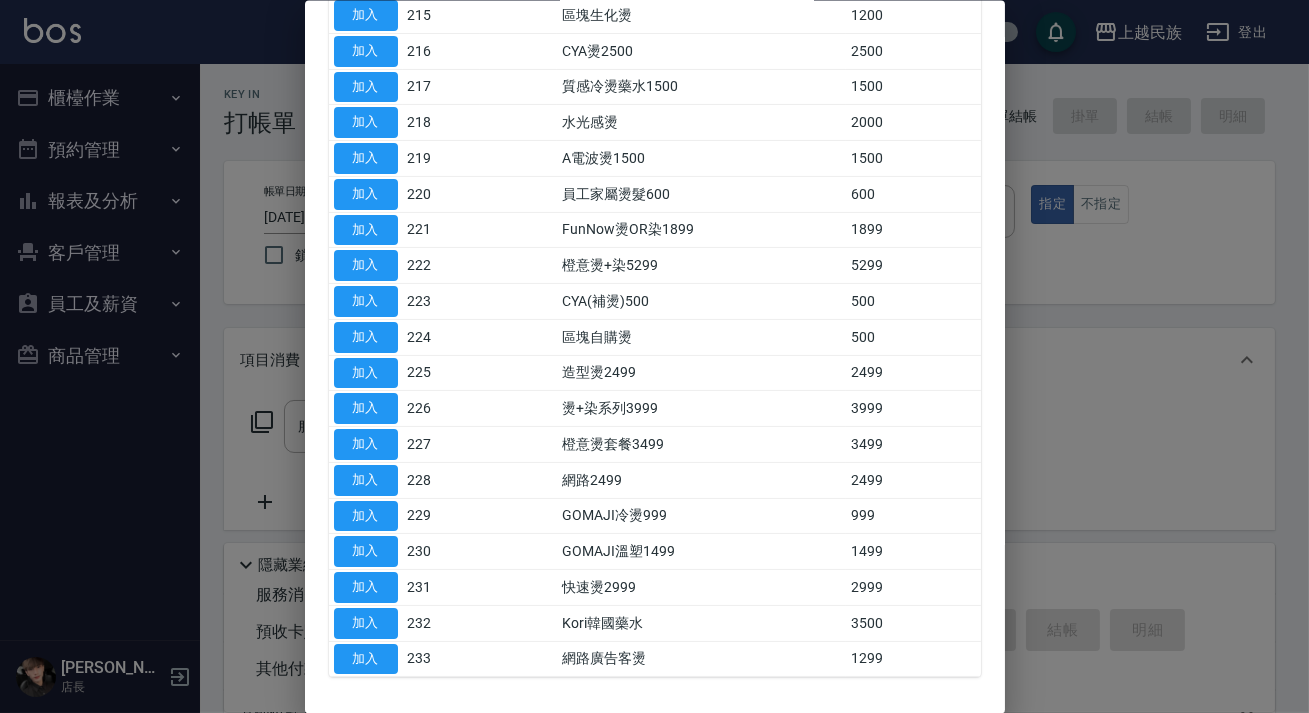 type on "網路廣告客燙(233)" 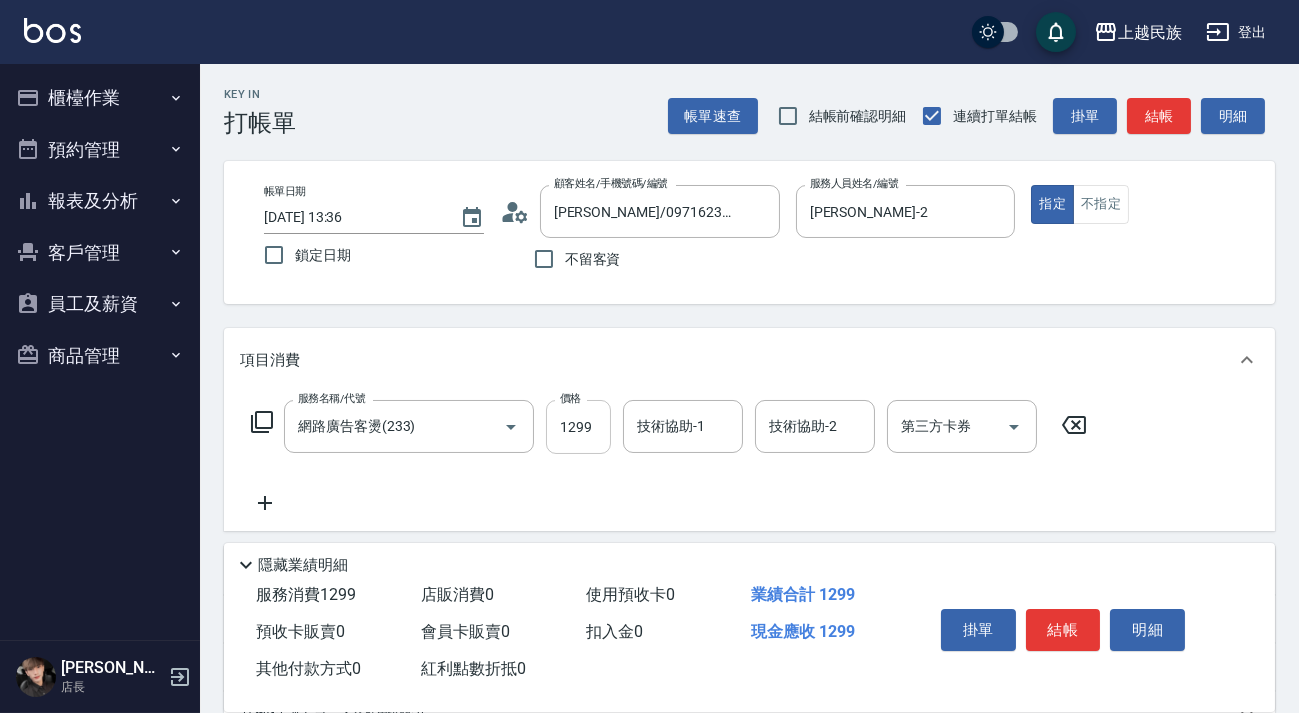 click on "1299" at bounding box center (578, 427) 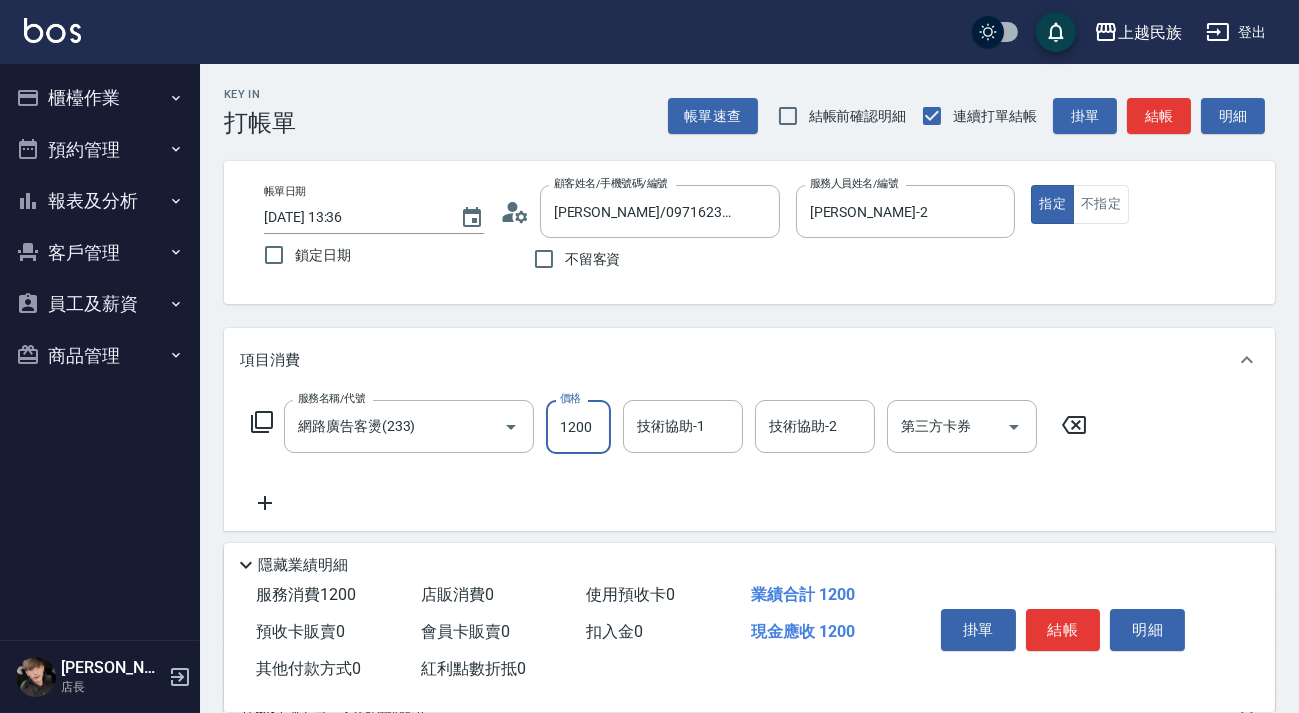 type on "1200" 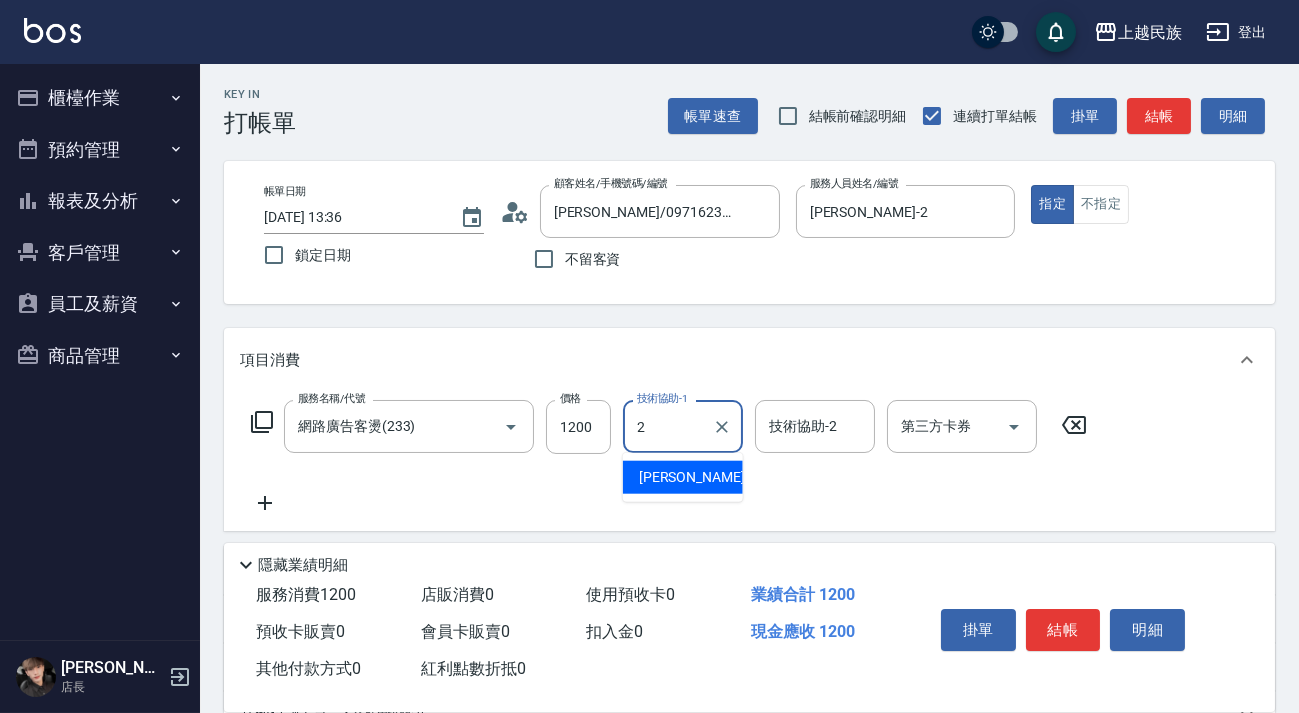 type on "[PERSON_NAME]-2" 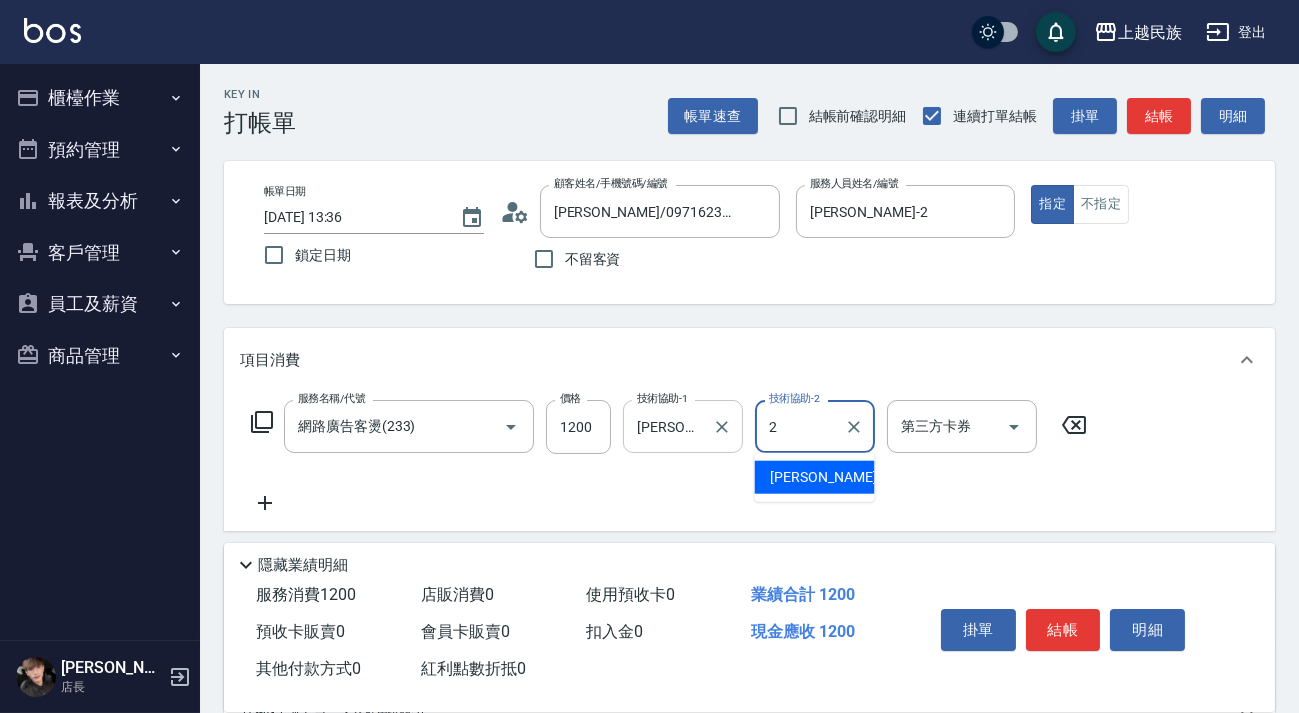 type on "[PERSON_NAME]-2" 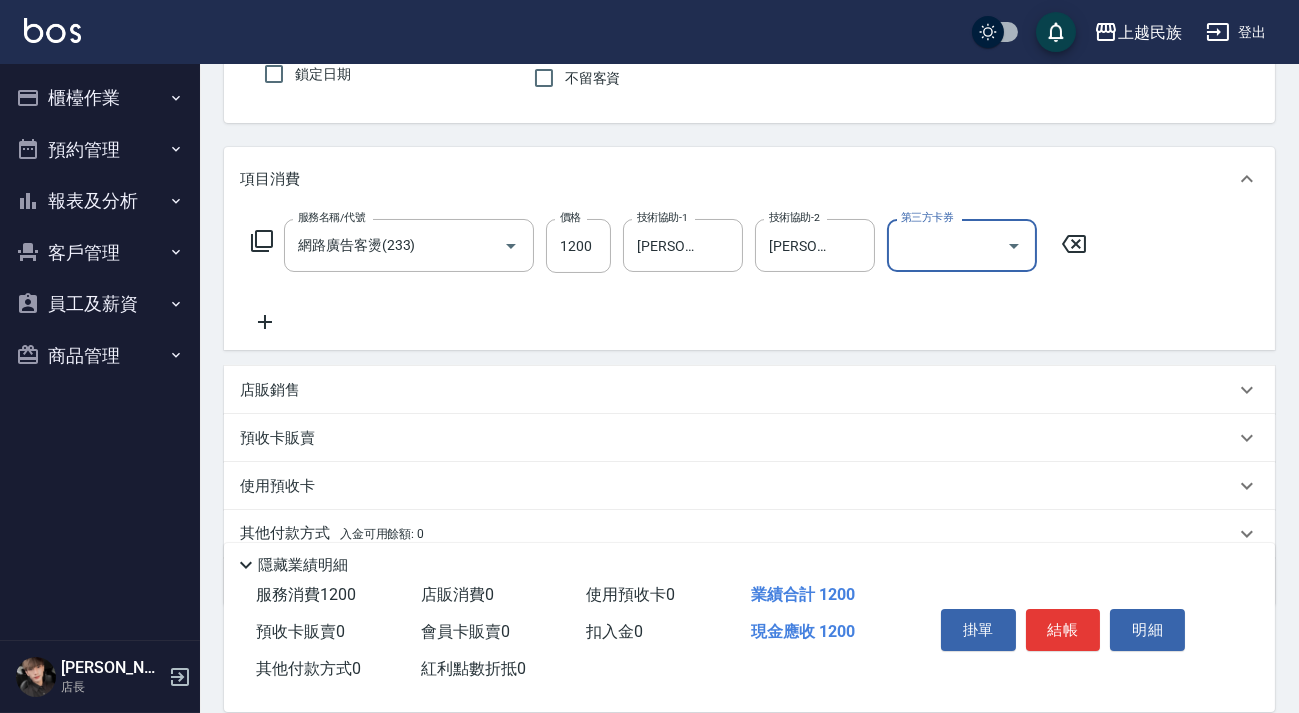 scroll, scrollTop: 262, scrollLeft: 0, axis: vertical 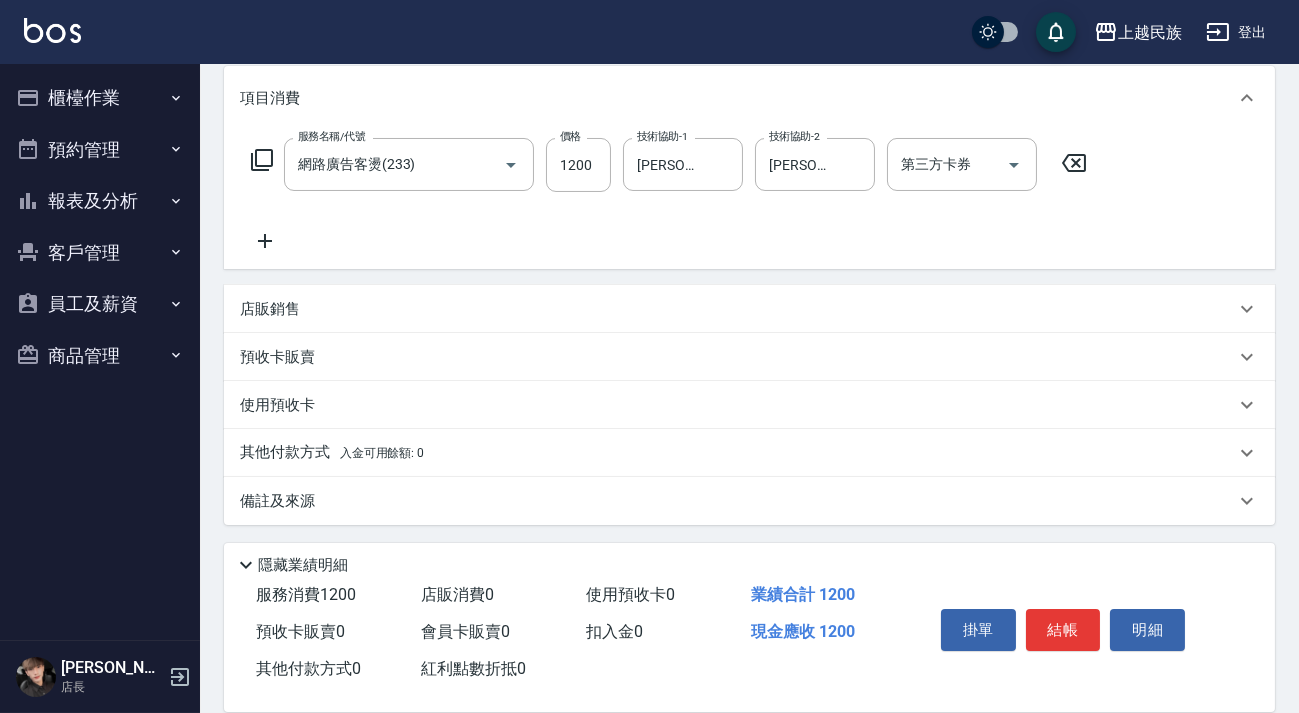 click on "店販銷售" at bounding box center [737, 309] 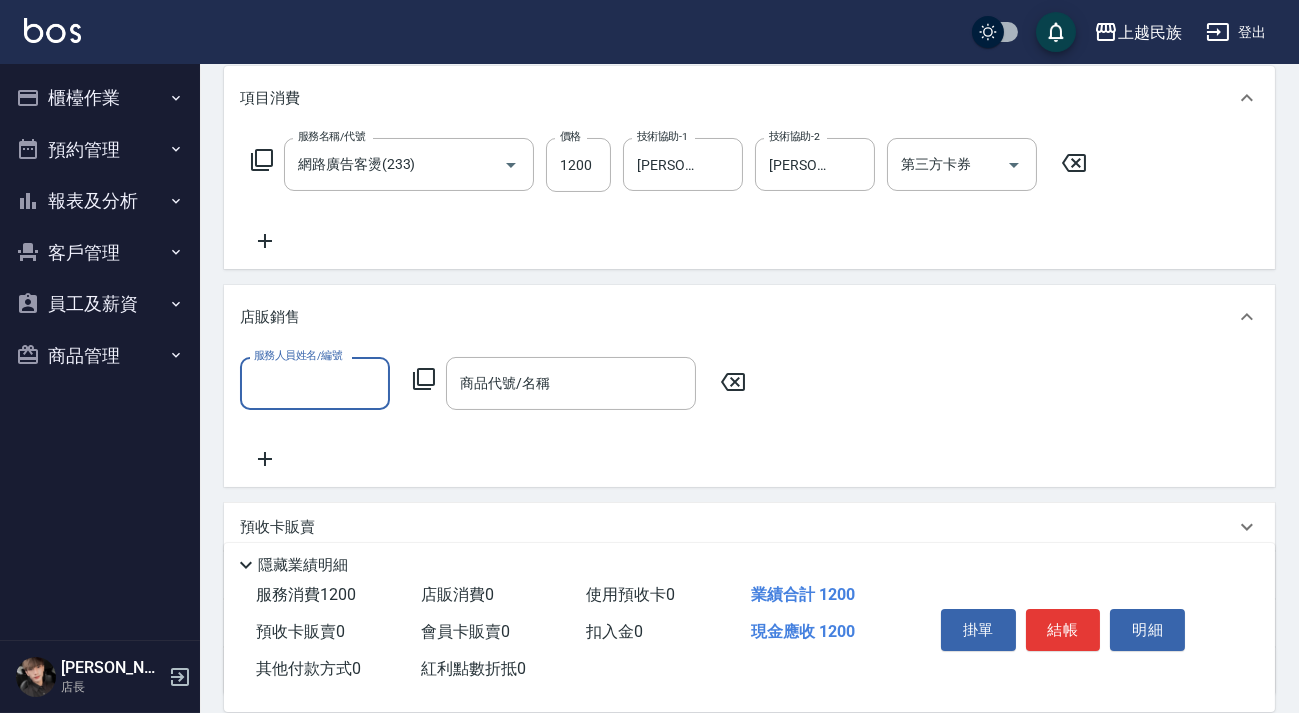 scroll, scrollTop: 0, scrollLeft: 0, axis: both 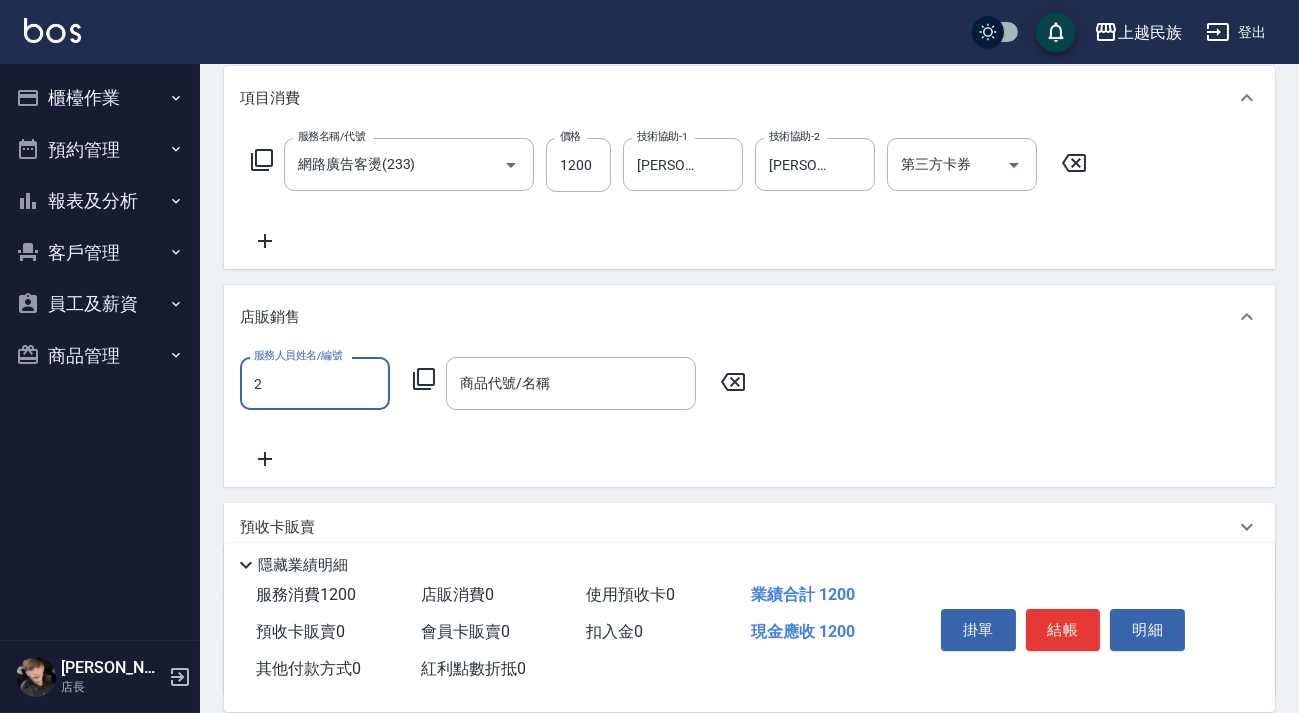 type on "[PERSON_NAME]-2" 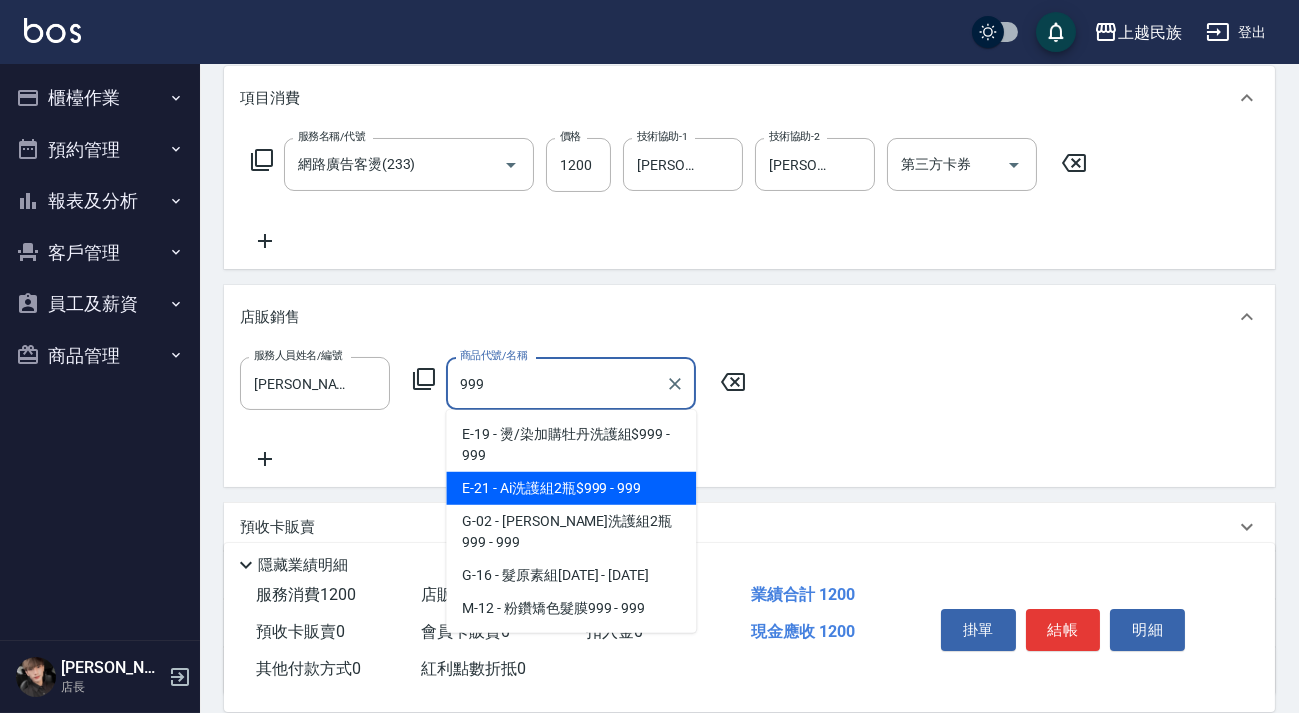 click on "E-21 - Ai洗護組2瓶$999 - 999" at bounding box center (571, 488) 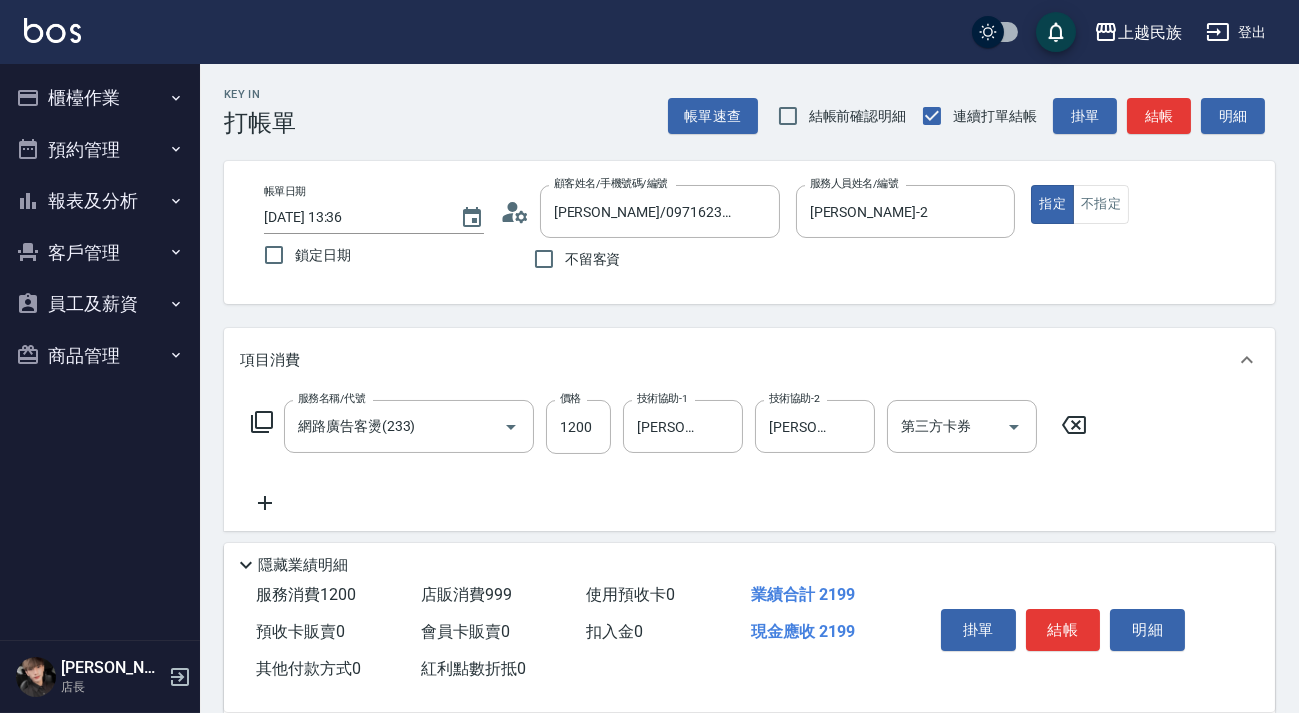 scroll, scrollTop: 433, scrollLeft: 0, axis: vertical 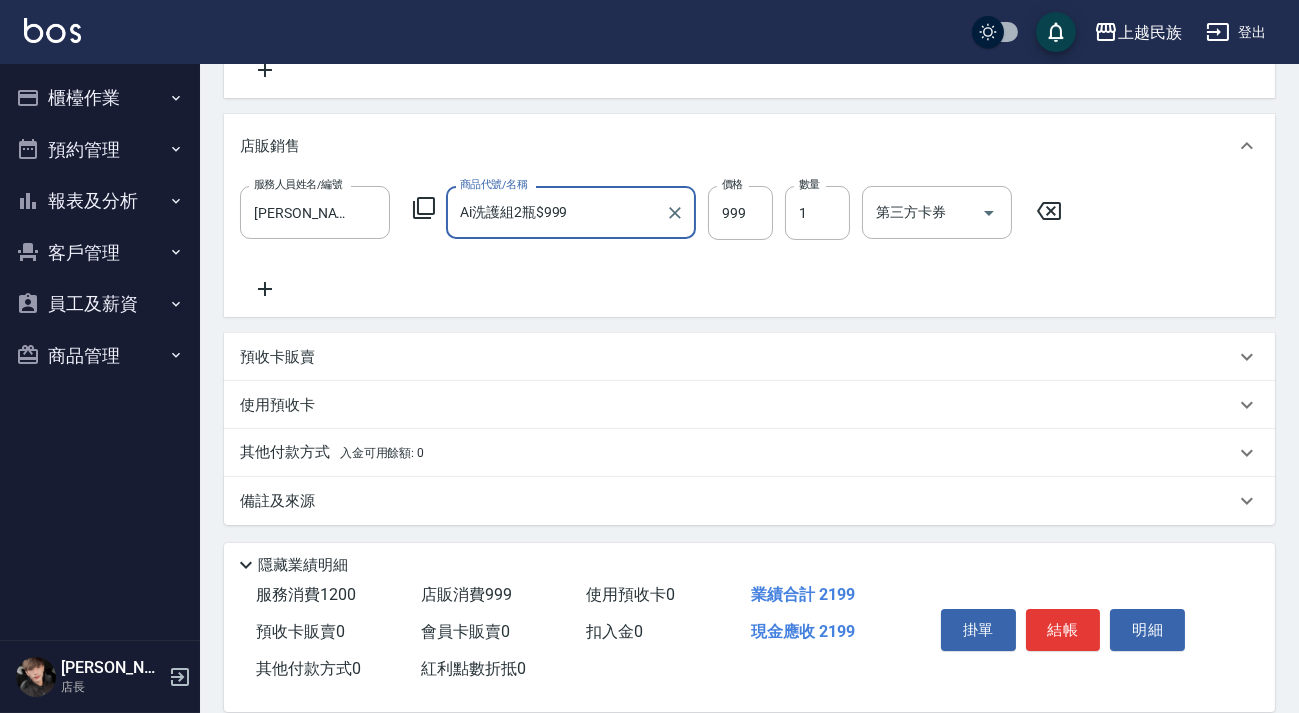 type on "Ai洗護組2瓶$999" 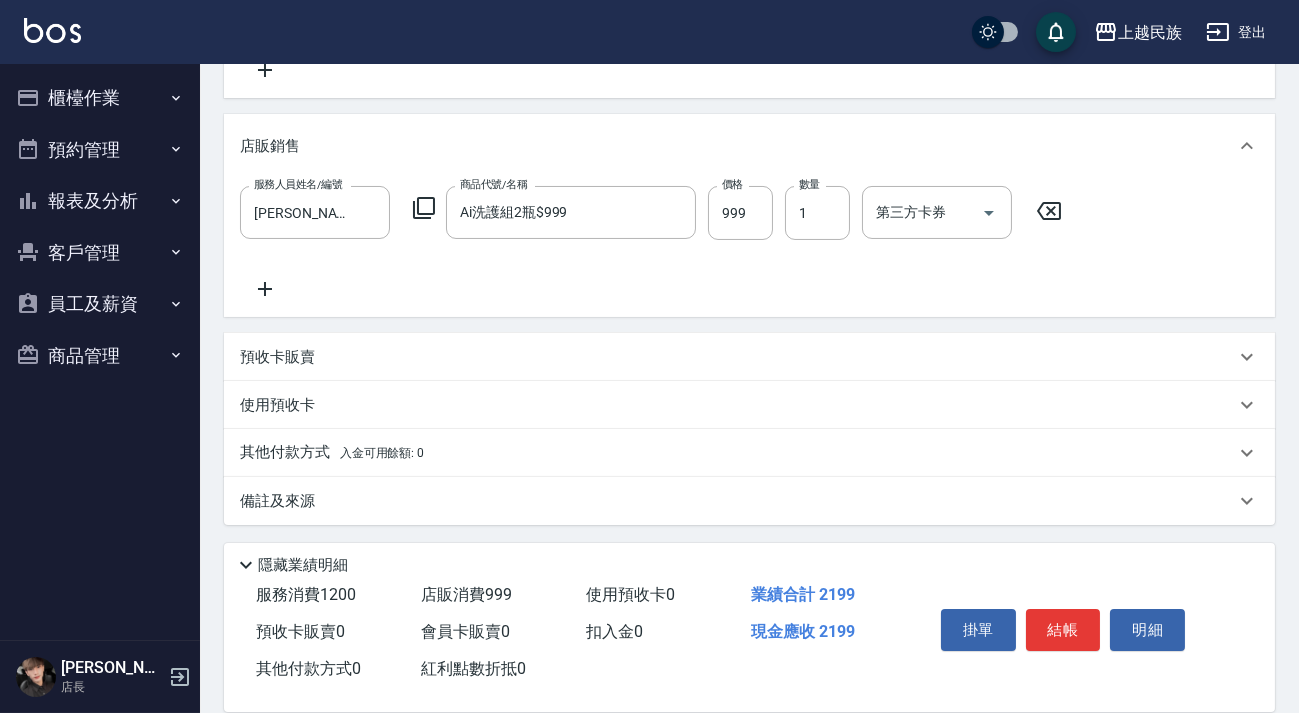 drag, startPoint x: 414, startPoint y: 449, endPoint x: 433, endPoint y: 449, distance: 19 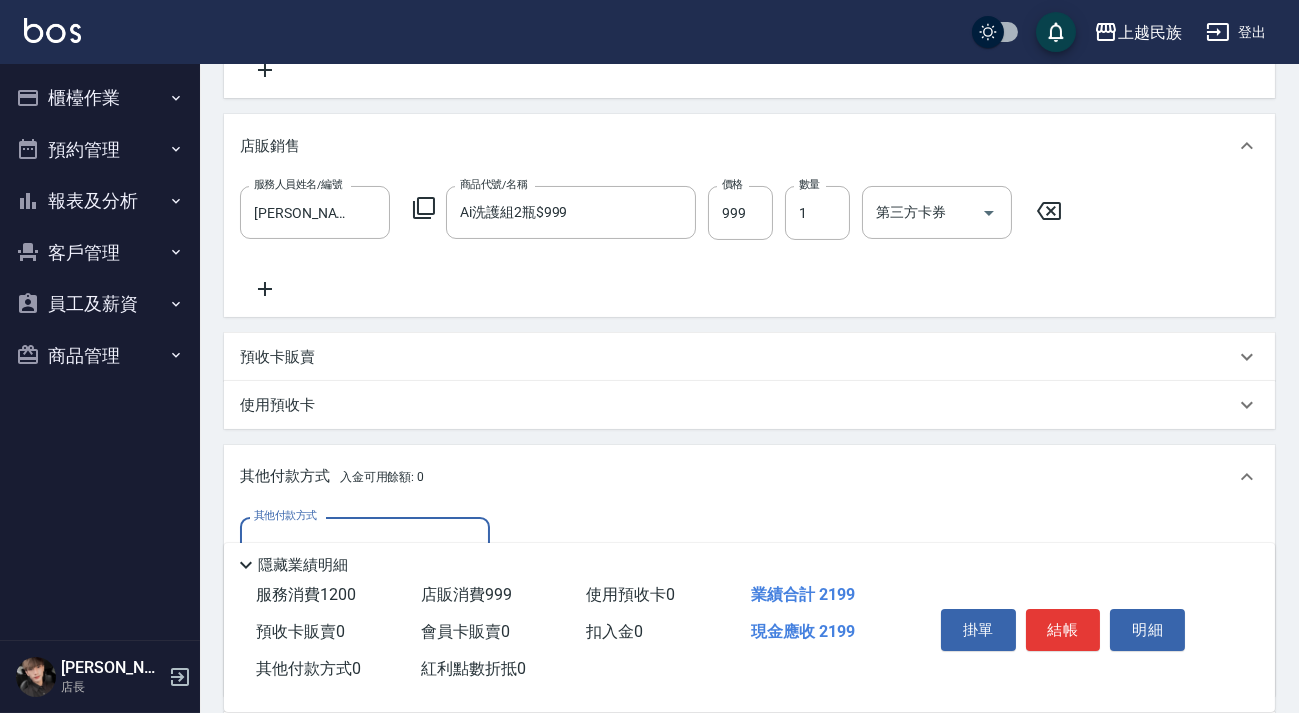 scroll, scrollTop: 635, scrollLeft: 0, axis: vertical 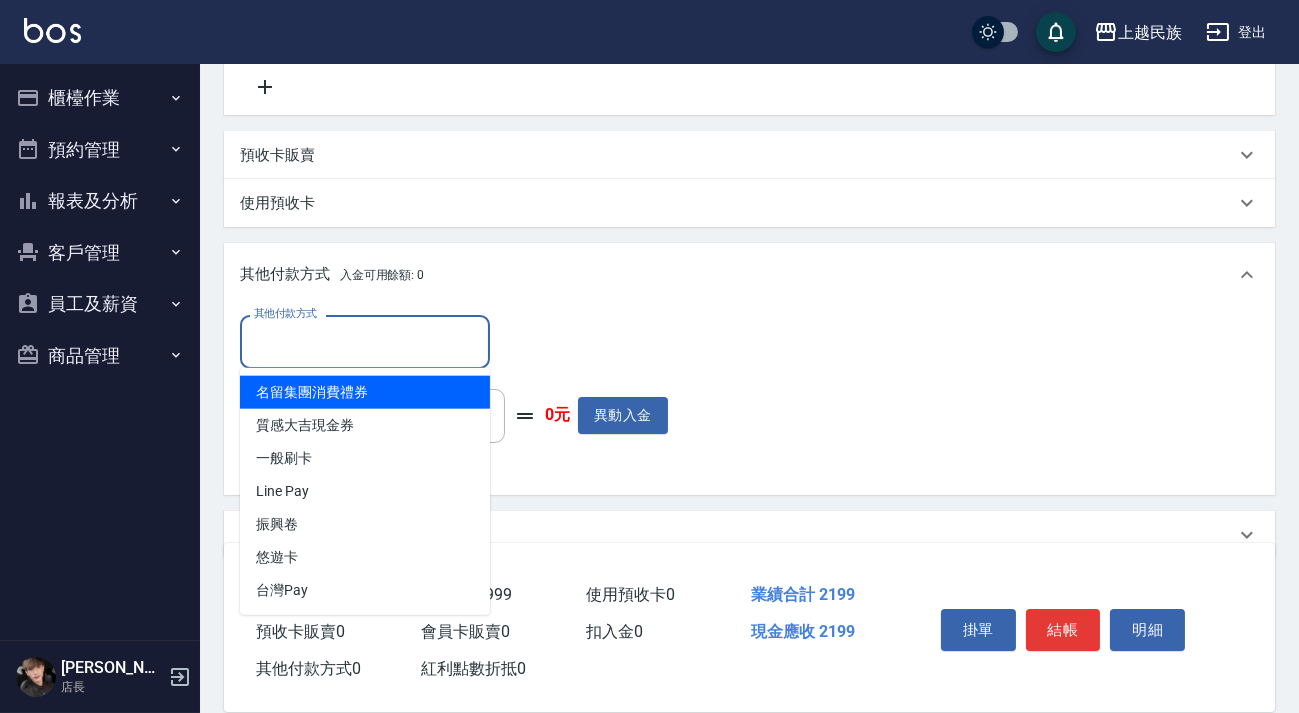 click on "其他付款方式" at bounding box center [365, 341] 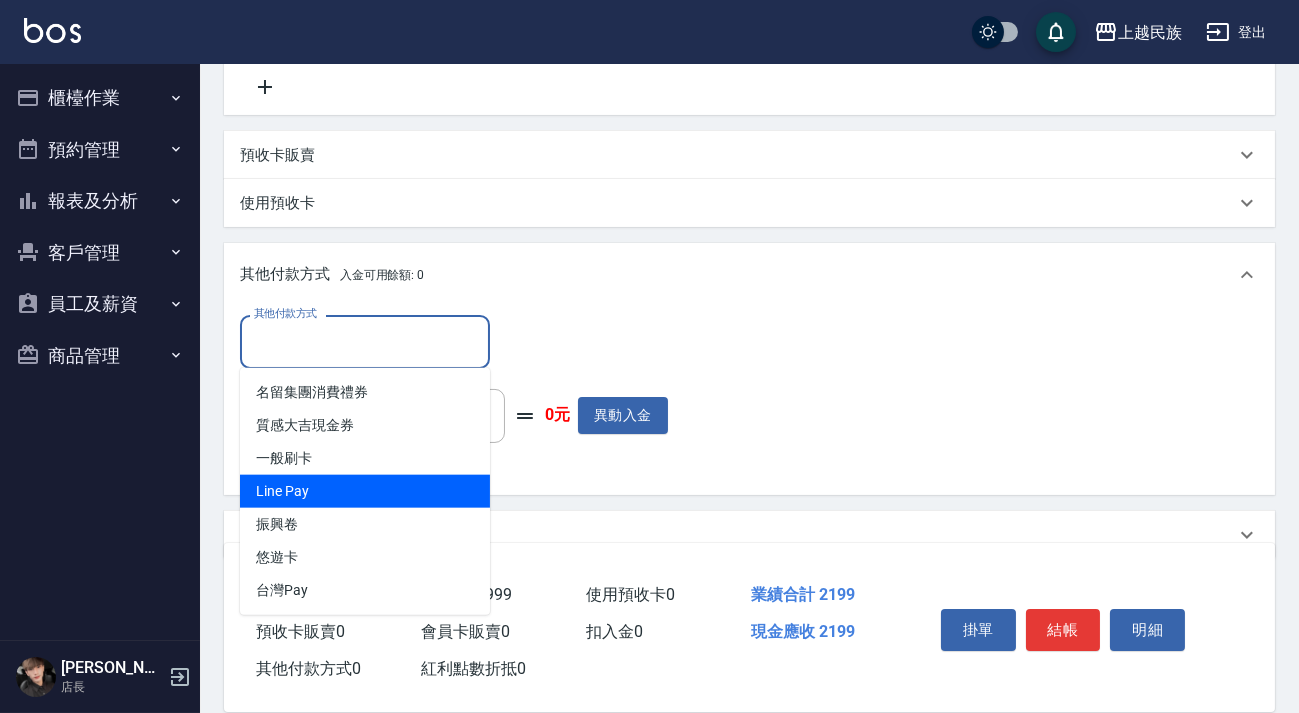 click on "Line Pay" at bounding box center [365, 491] 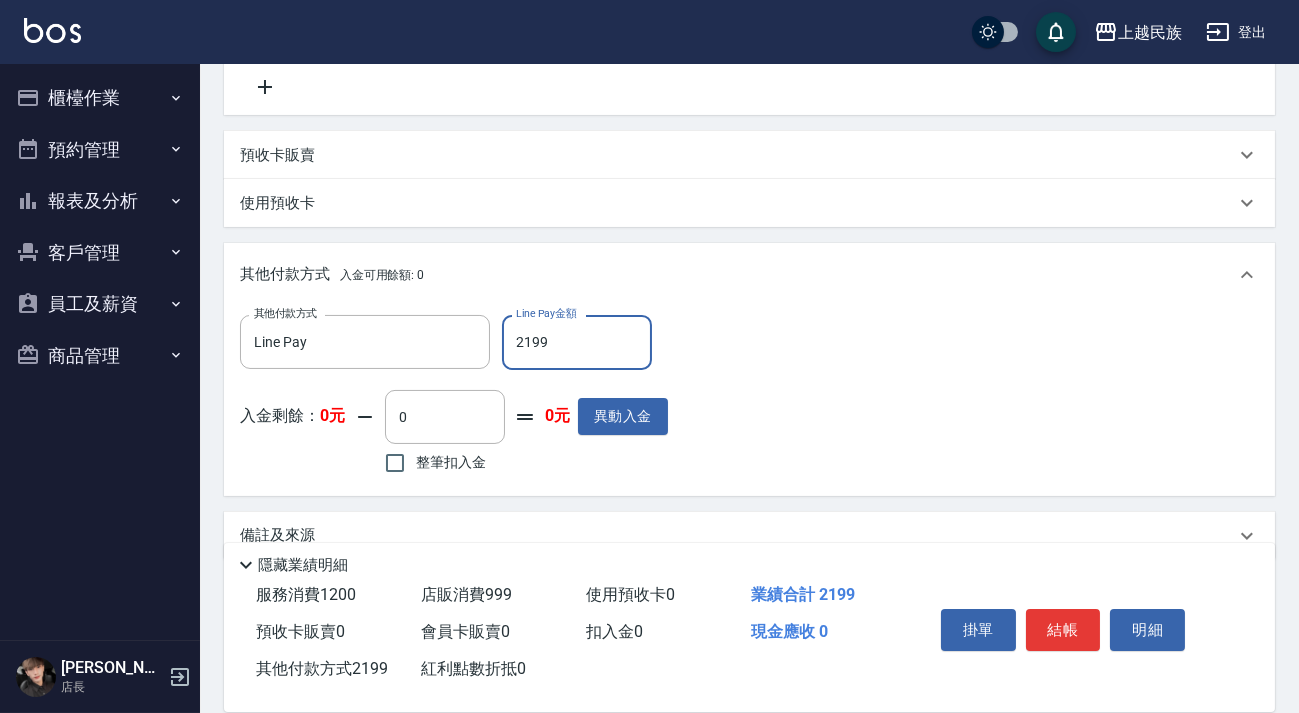 type on "2199" 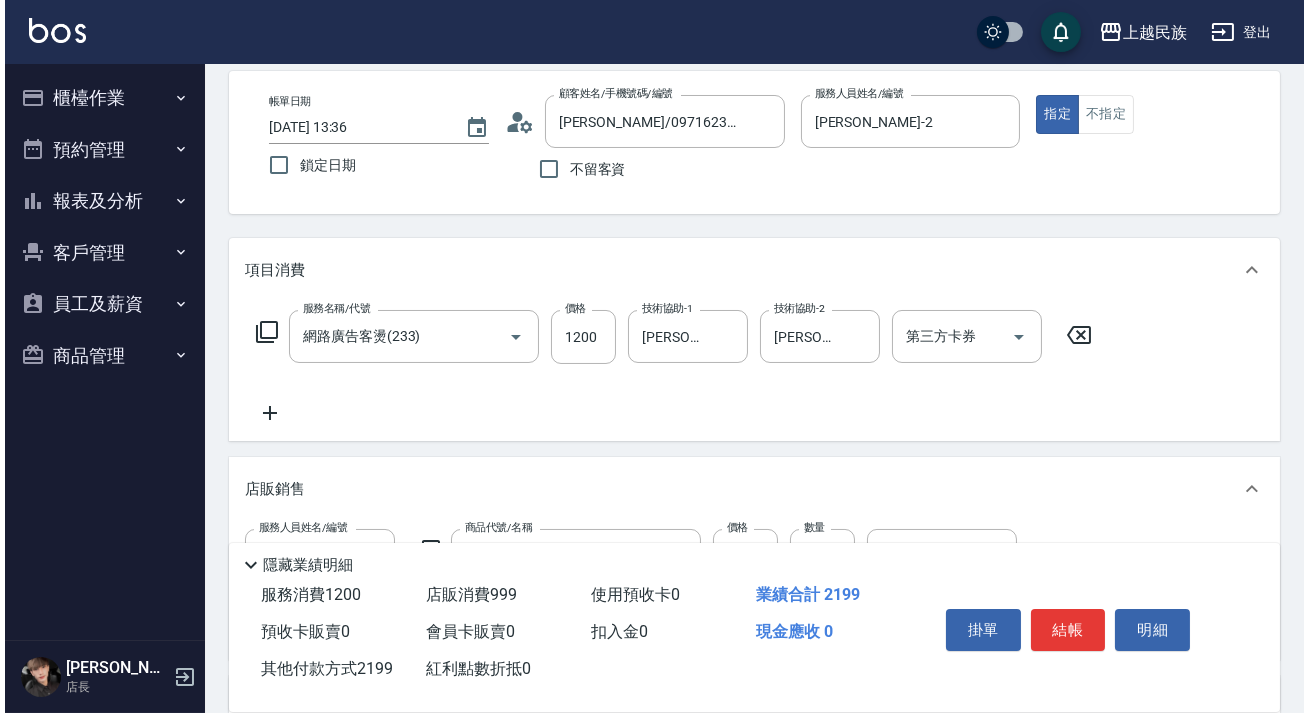 scroll, scrollTop: 0, scrollLeft: 0, axis: both 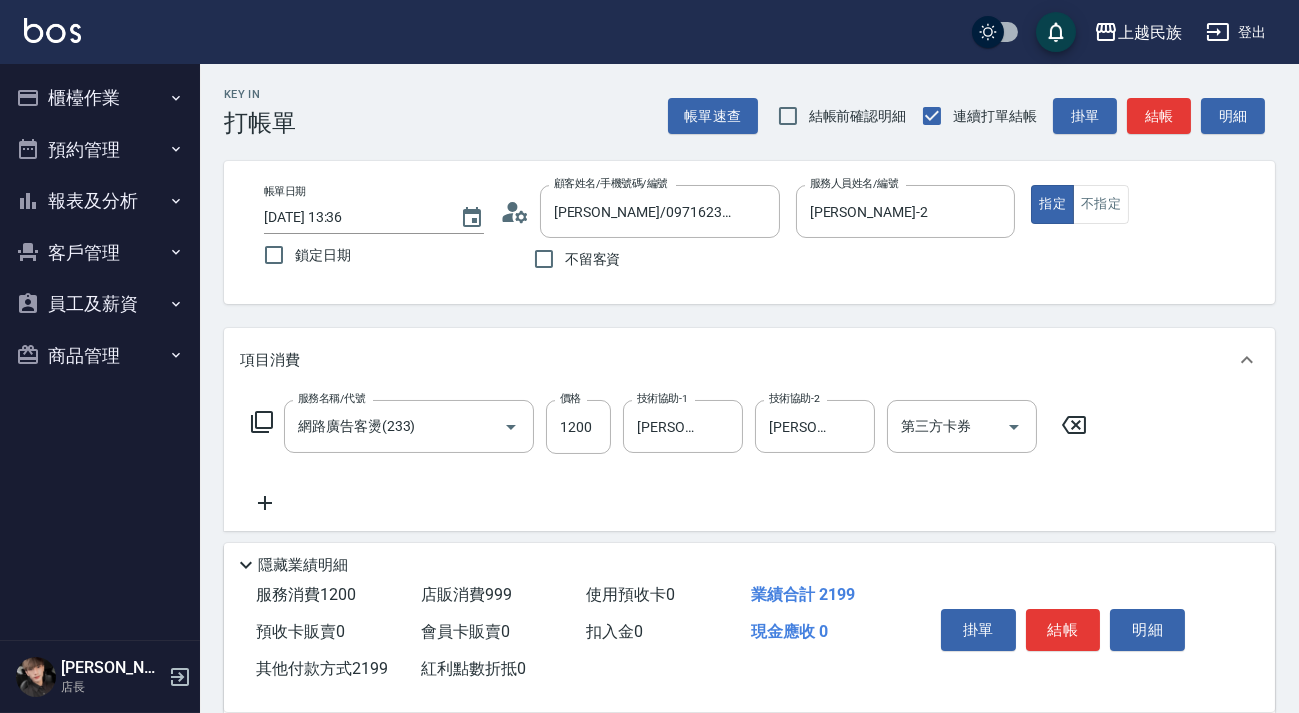click 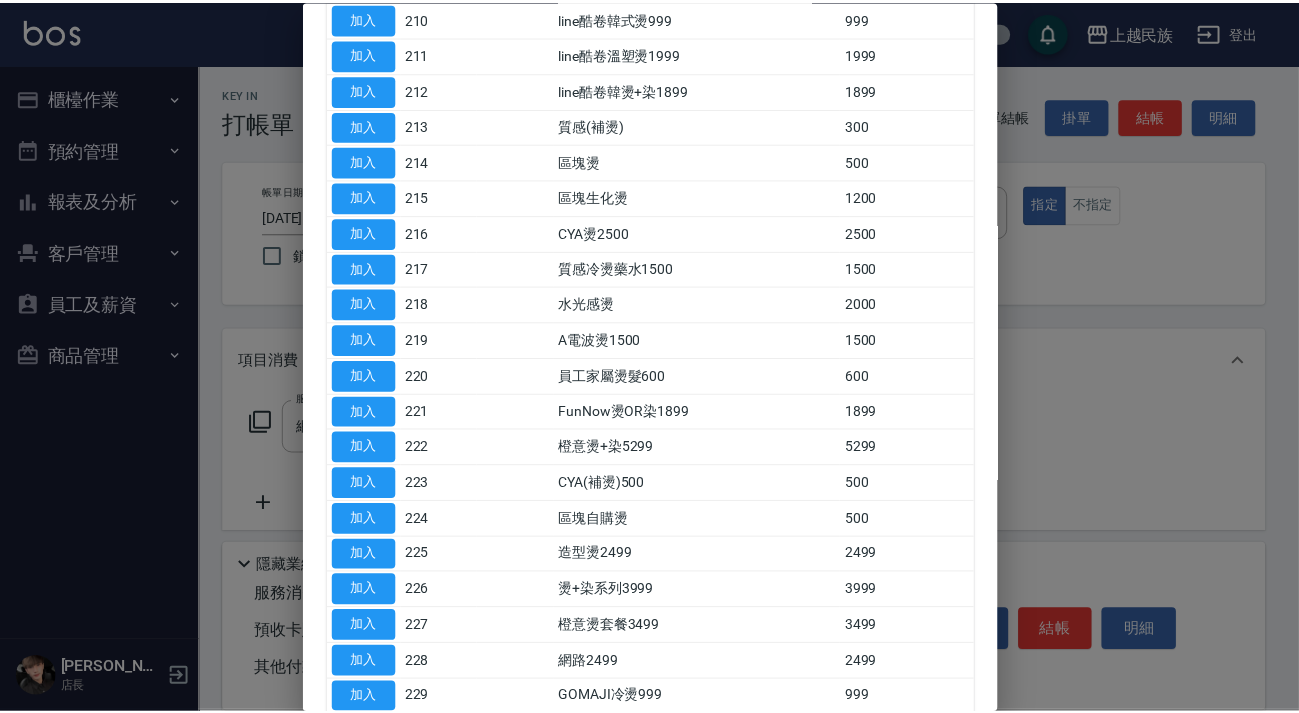 scroll, scrollTop: 796, scrollLeft: 0, axis: vertical 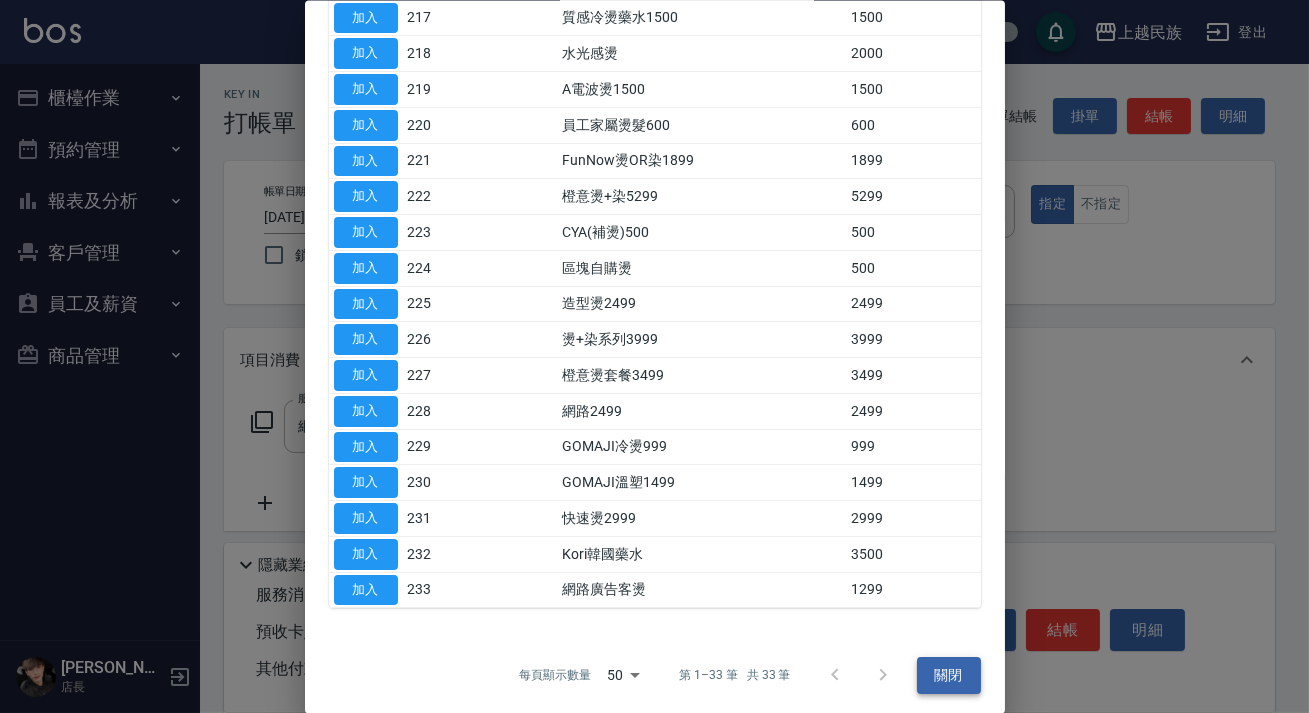 click on "關閉" at bounding box center [949, 675] 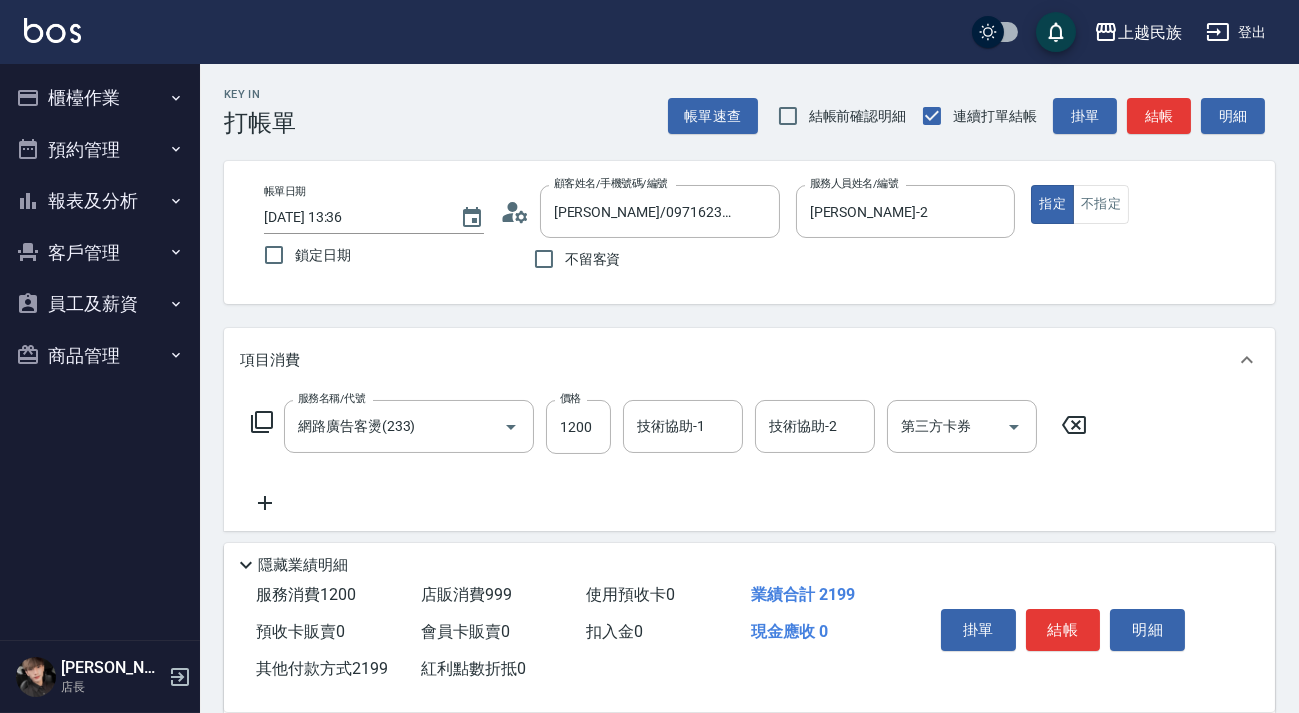 scroll, scrollTop: 545, scrollLeft: 0, axis: vertical 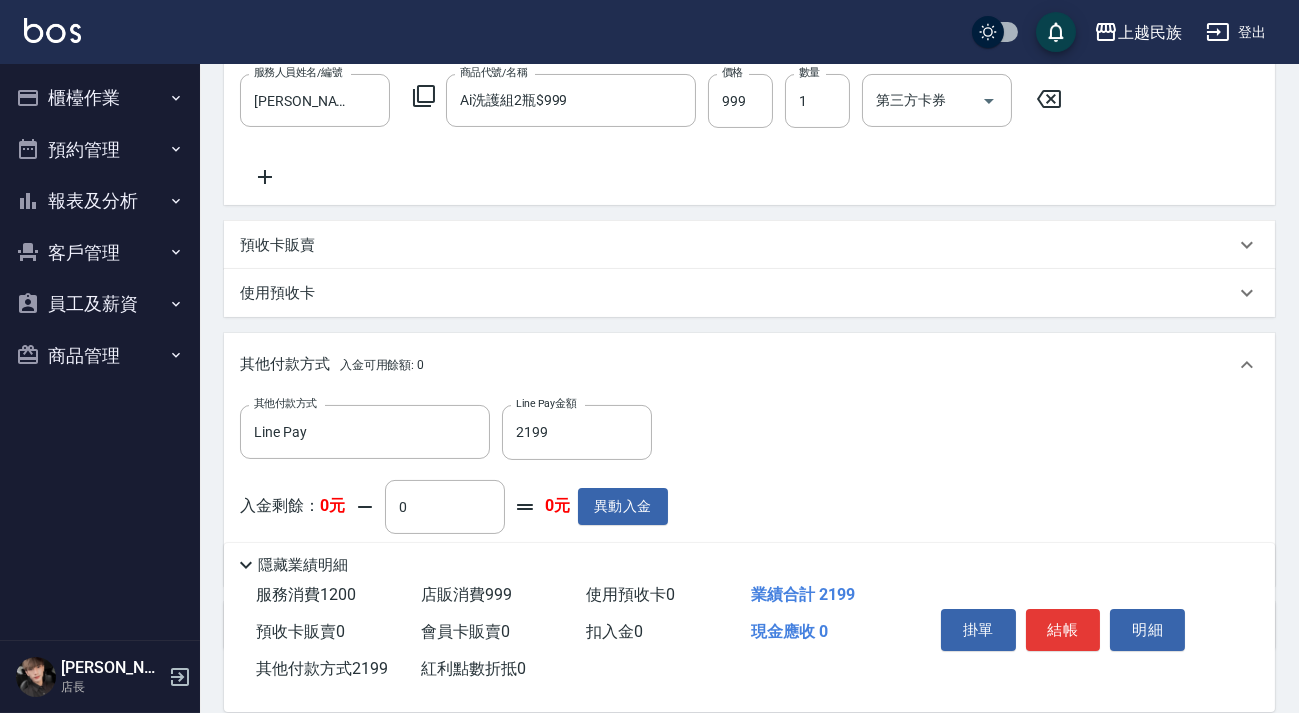 click on "掛單 結帳 明細" at bounding box center (1063, 632) 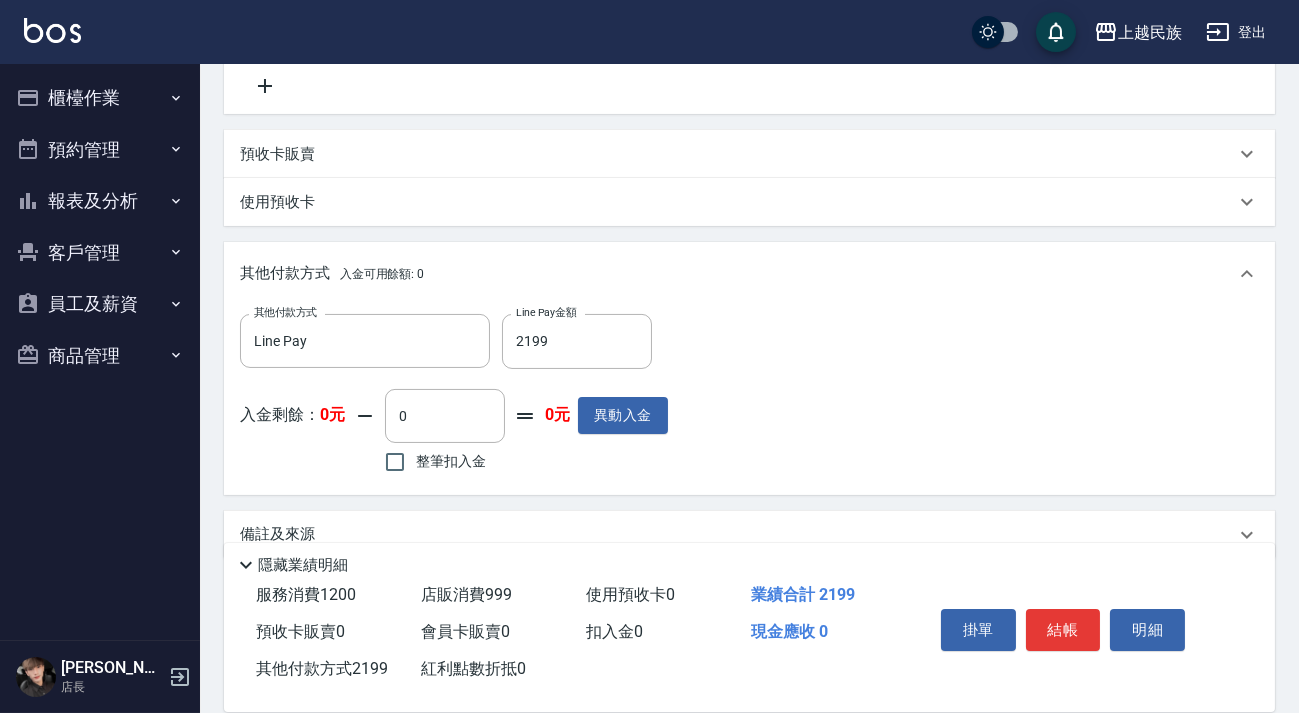 scroll, scrollTop: 669, scrollLeft: 0, axis: vertical 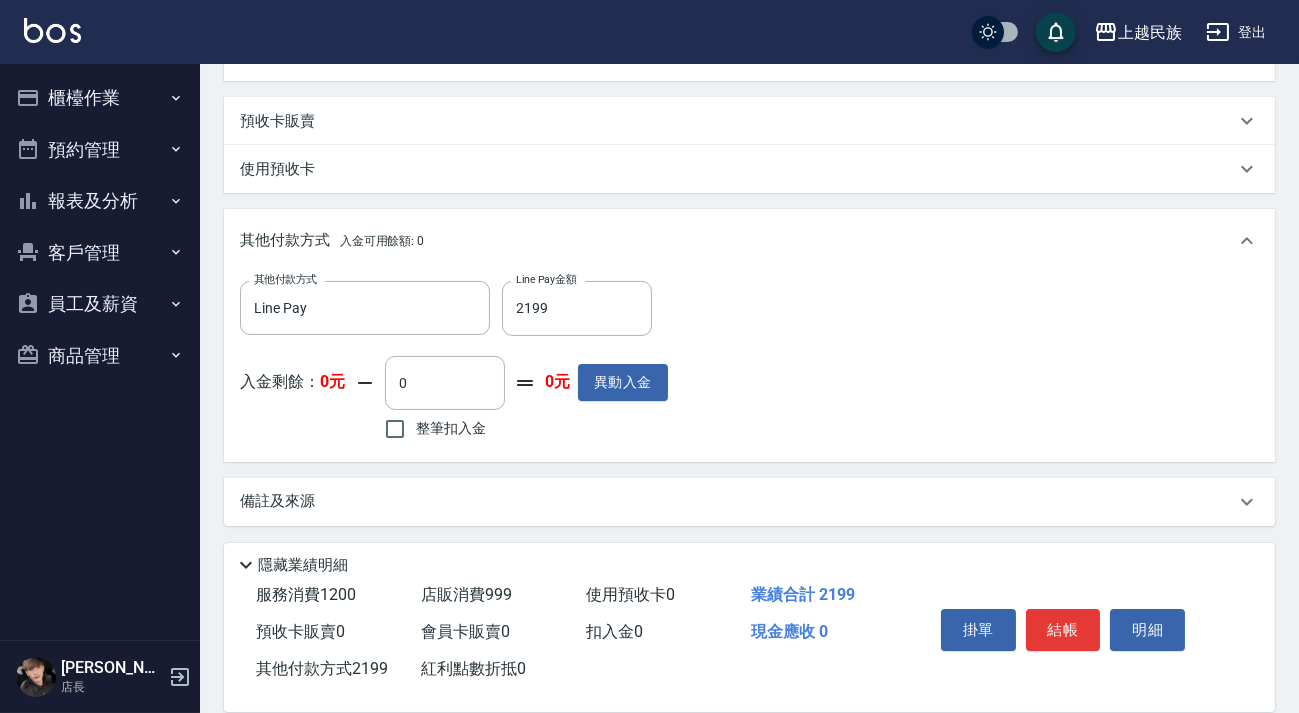 click on "備註及來源" at bounding box center (737, 501) 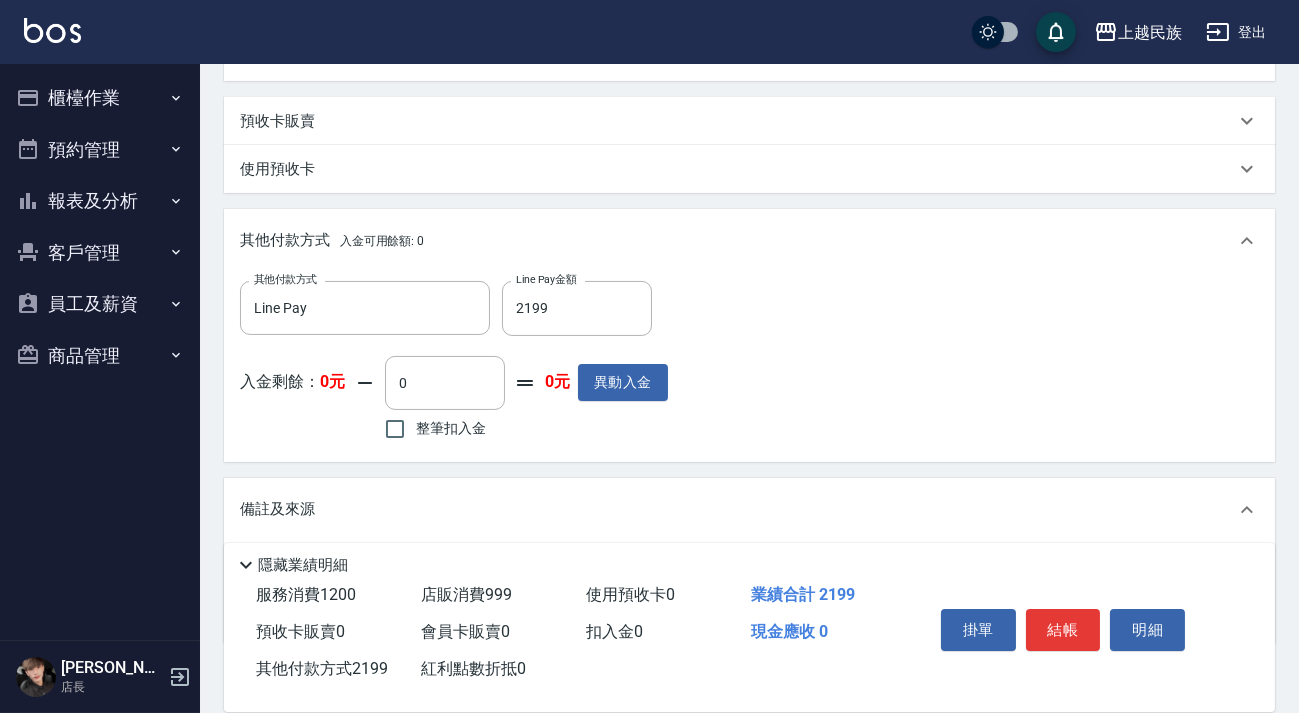 scroll, scrollTop: 787, scrollLeft: 0, axis: vertical 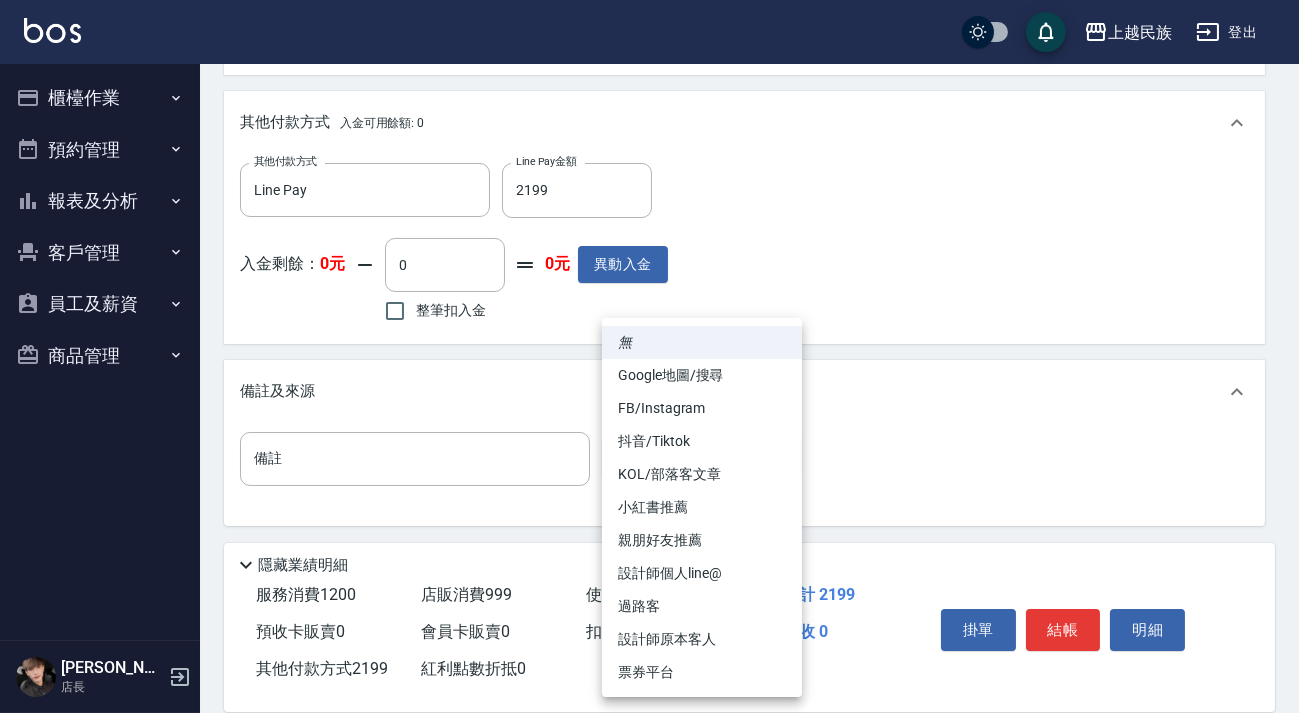drag, startPoint x: 640, startPoint y: 461, endPoint x: 687, endPoint y: 463, distance: 47.042534 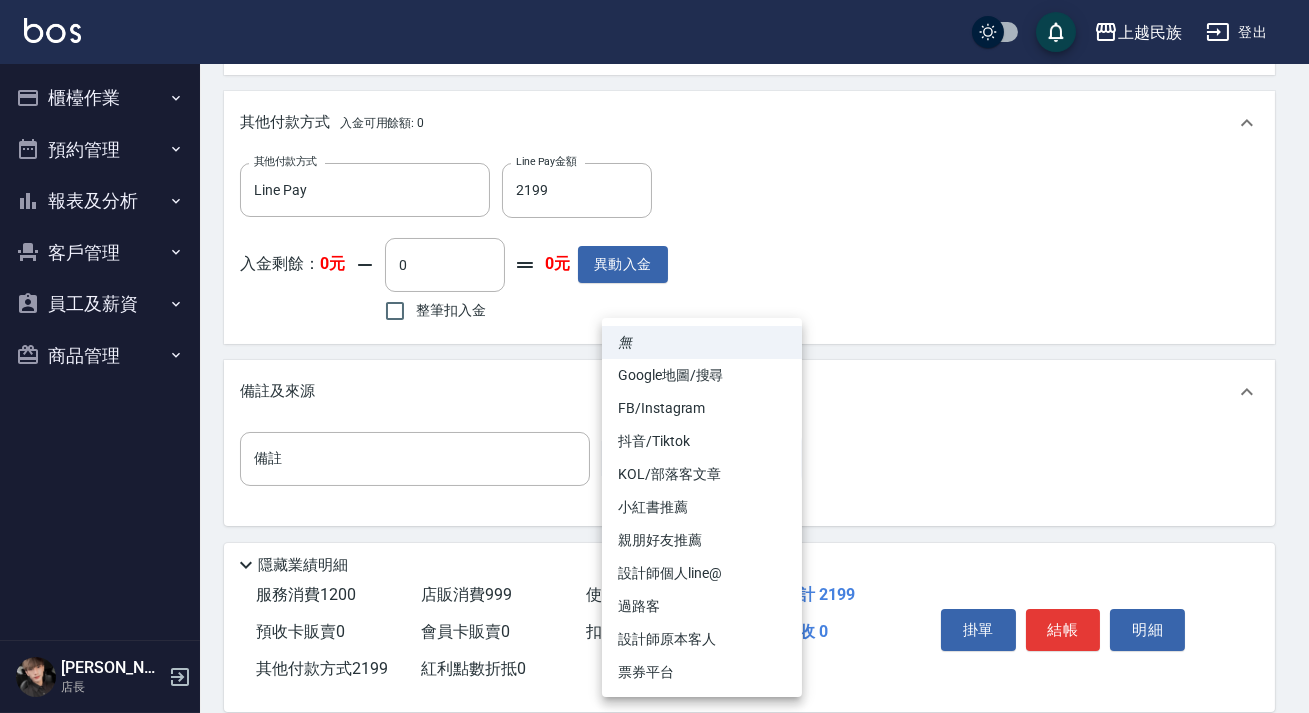 click on "FB/Instagram" at bounding box center [702, 408] 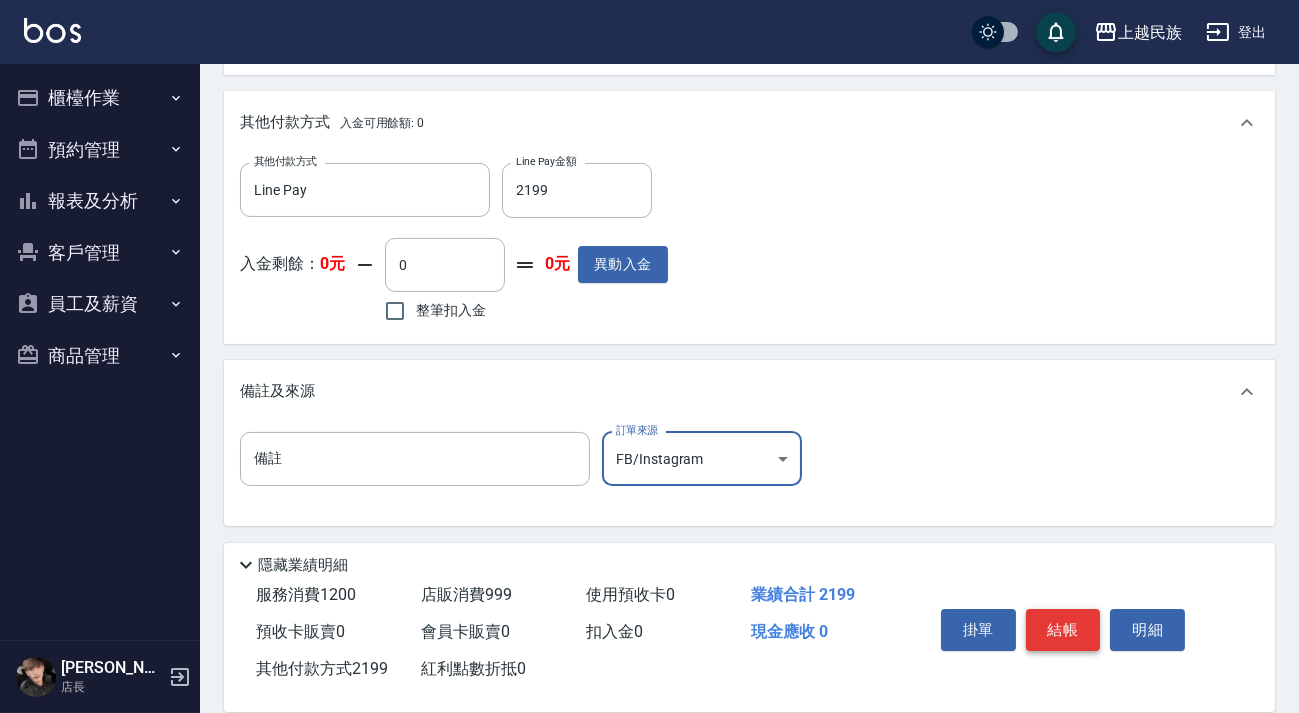 click on "結帳" at bounding box center (1063, 630) 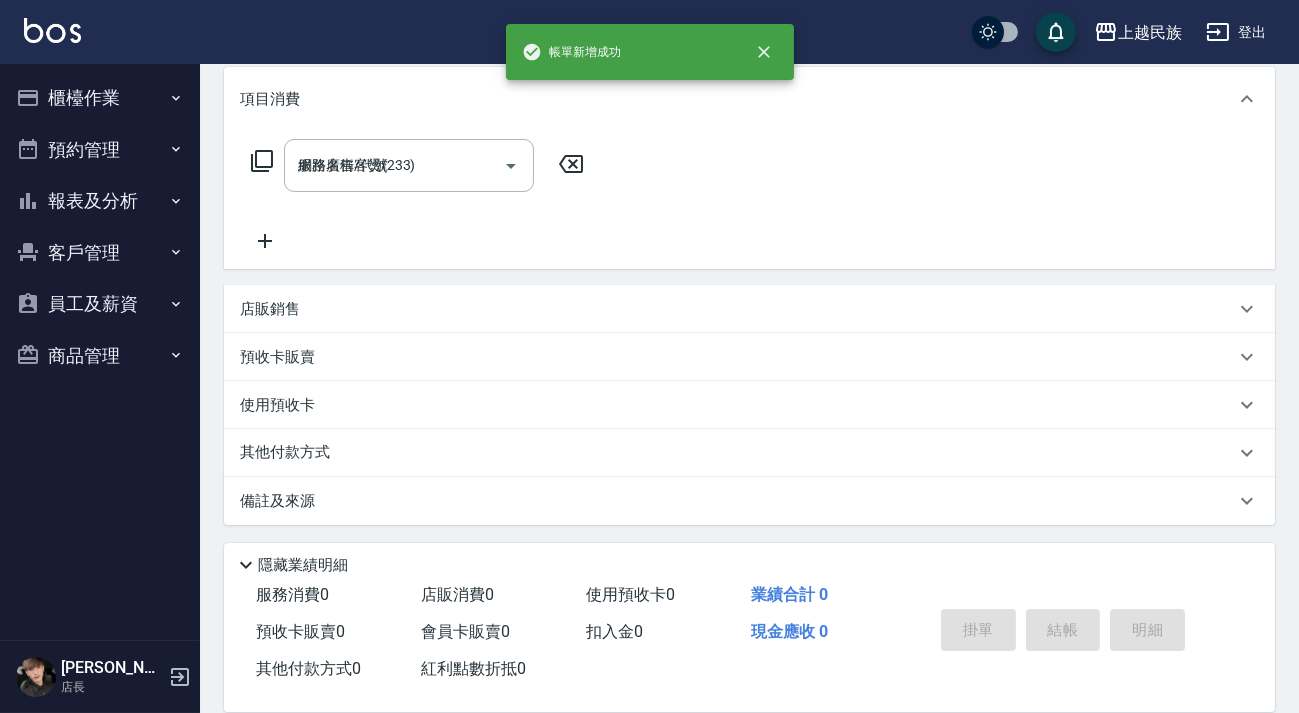 type on "[DATE] 13:41" 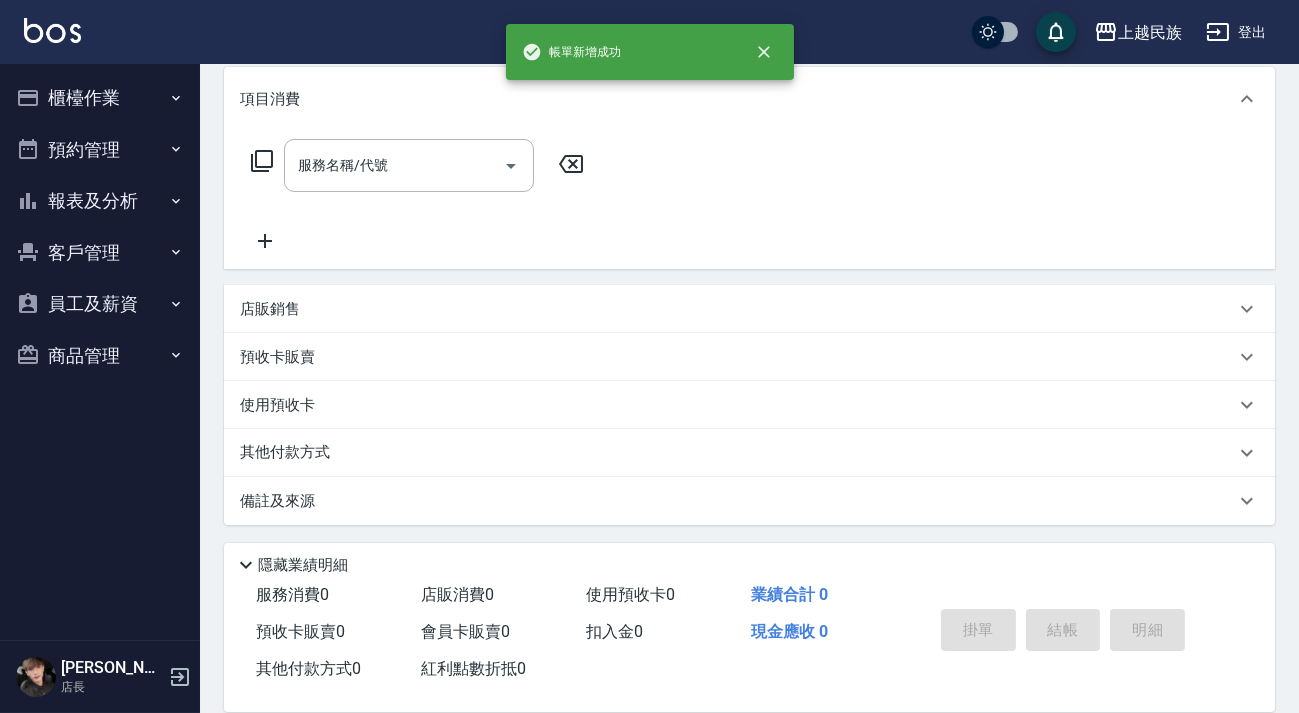 scroll, scrollTop: 0, scrollLeft: 0, axis: both 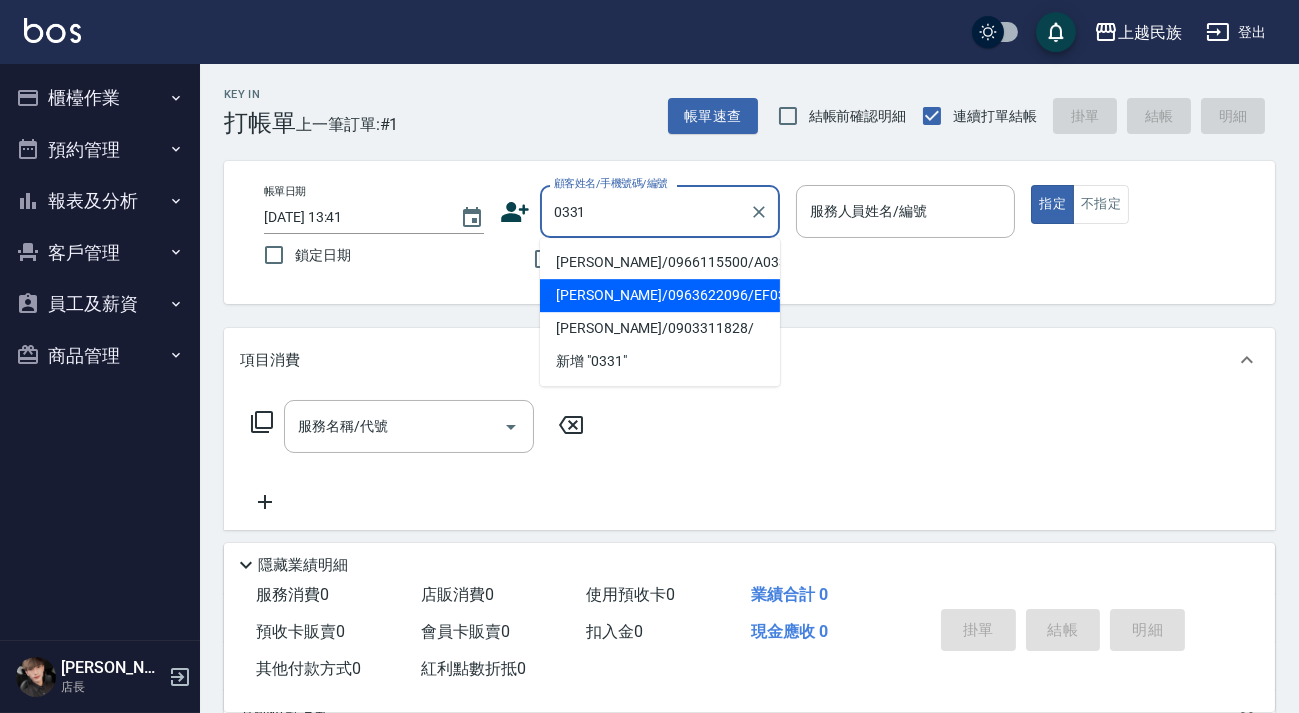 click on "[PERSON_NAME]/0963622096/EF033121" at bounding box center (660, 295) 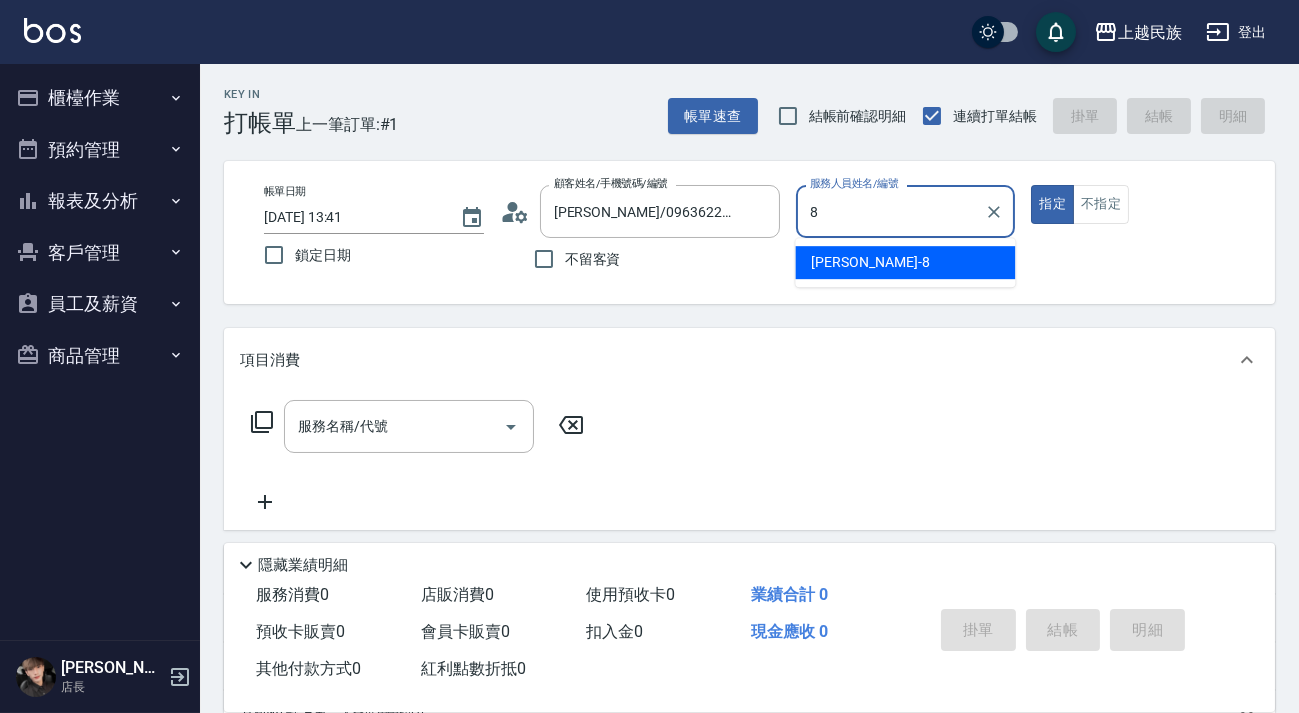 type on "Stella-8" 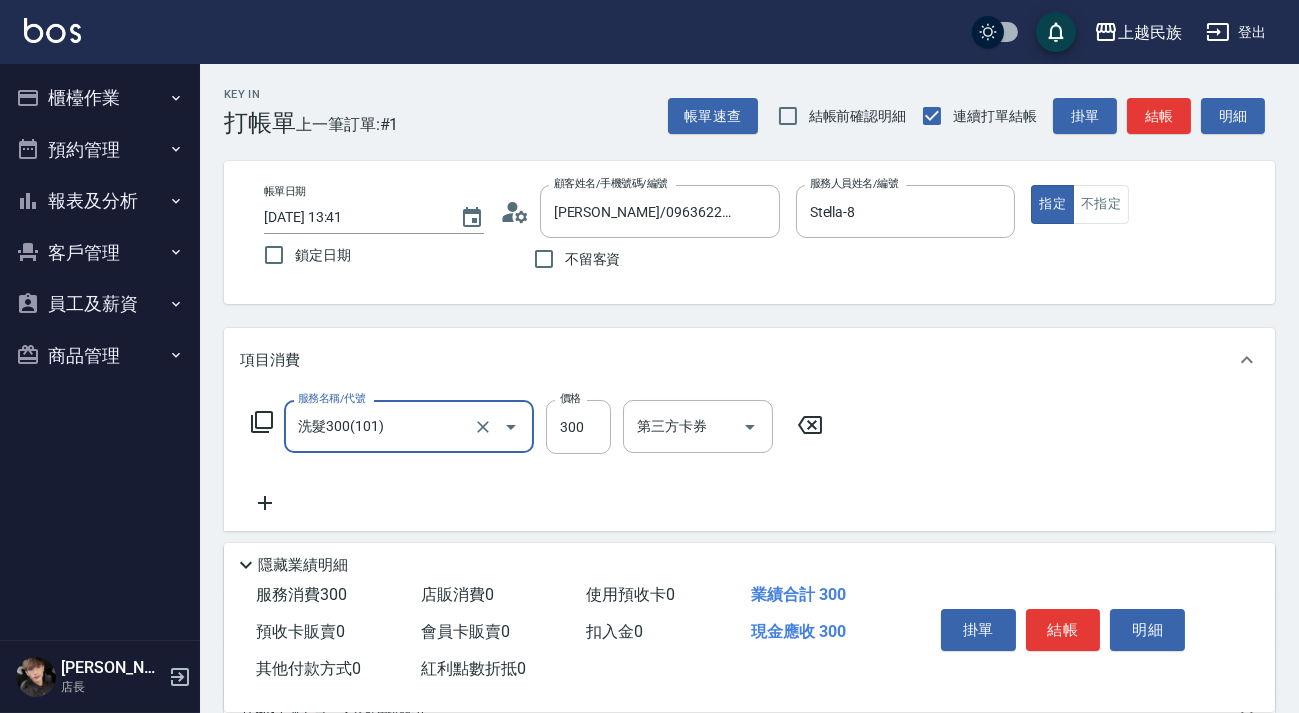 type on "洗髮300(101)" 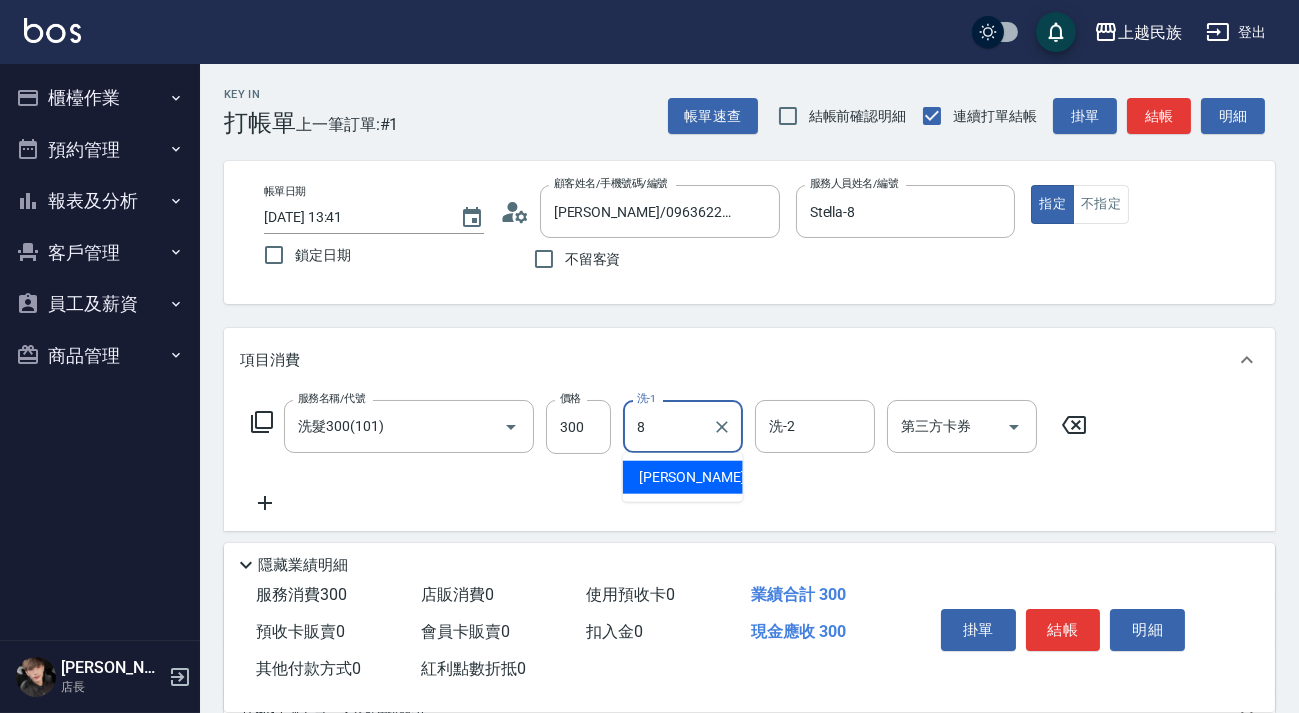 type on "Stella-8" 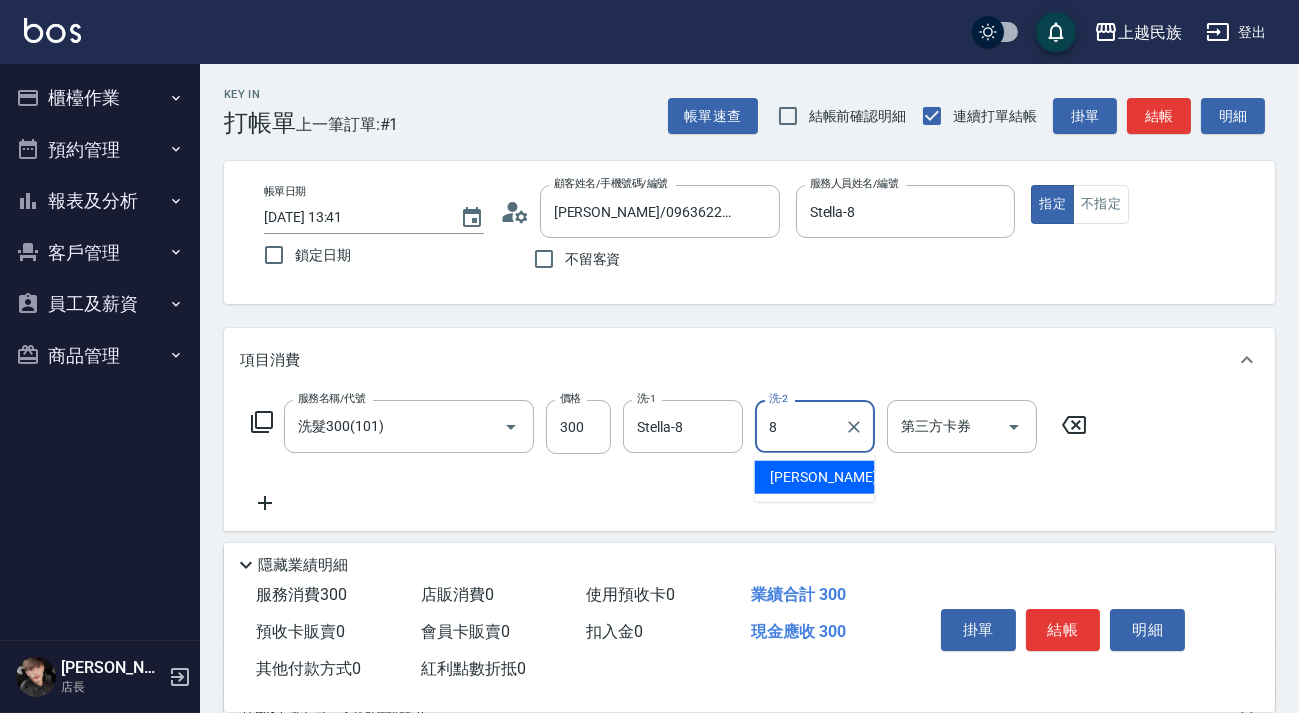 type on "Stella-8" 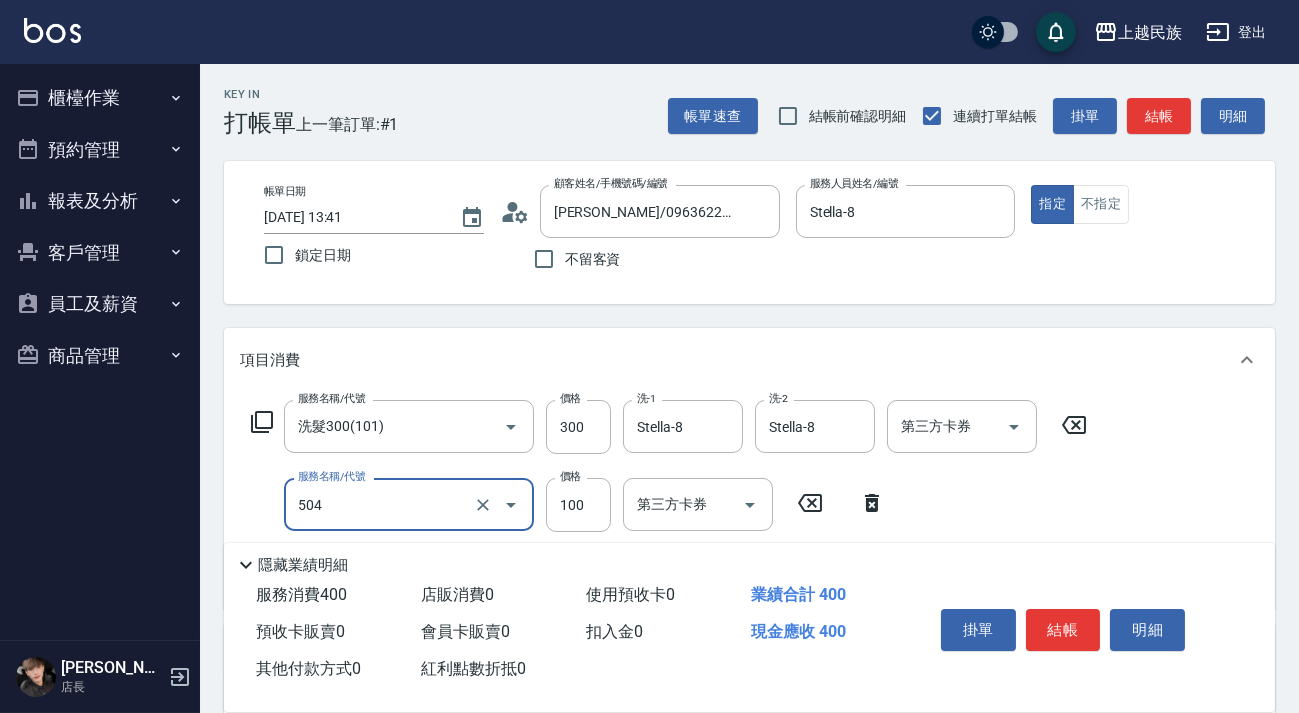 type on "電棒造型(504)" 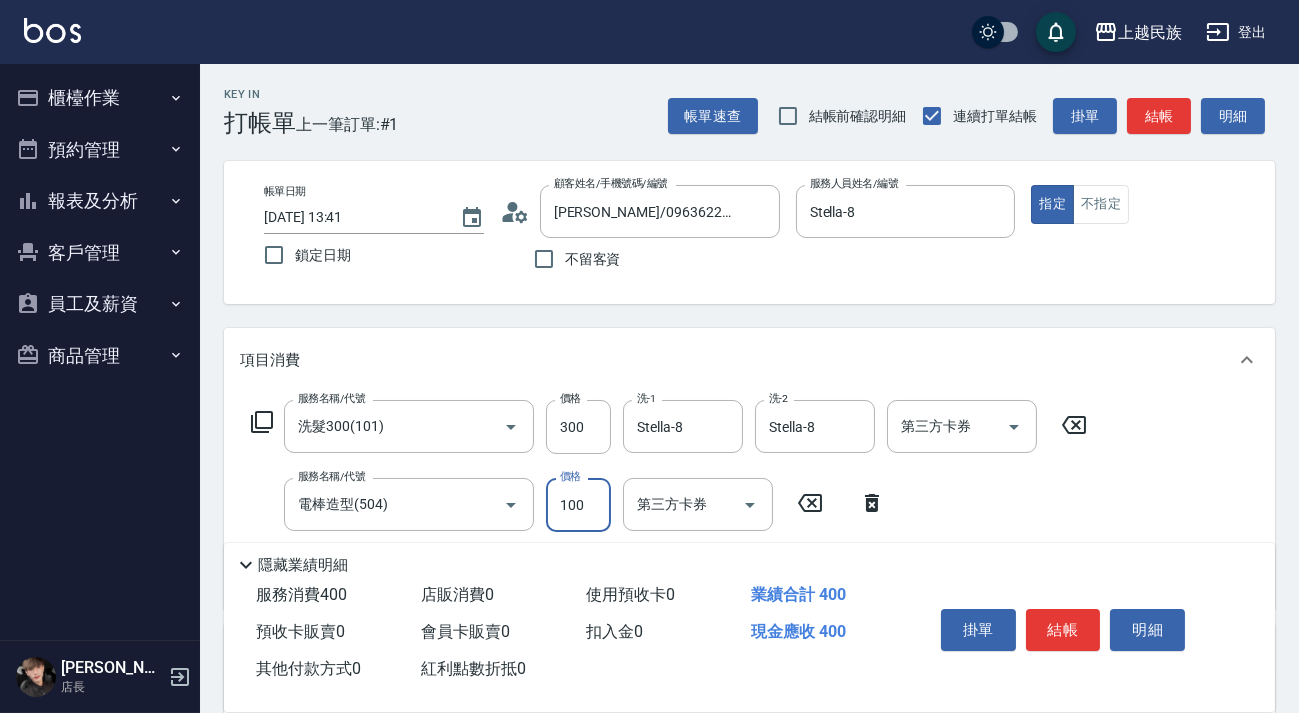 scroll, scrollTop: 340, scrollLeft: 0, axis: vertical 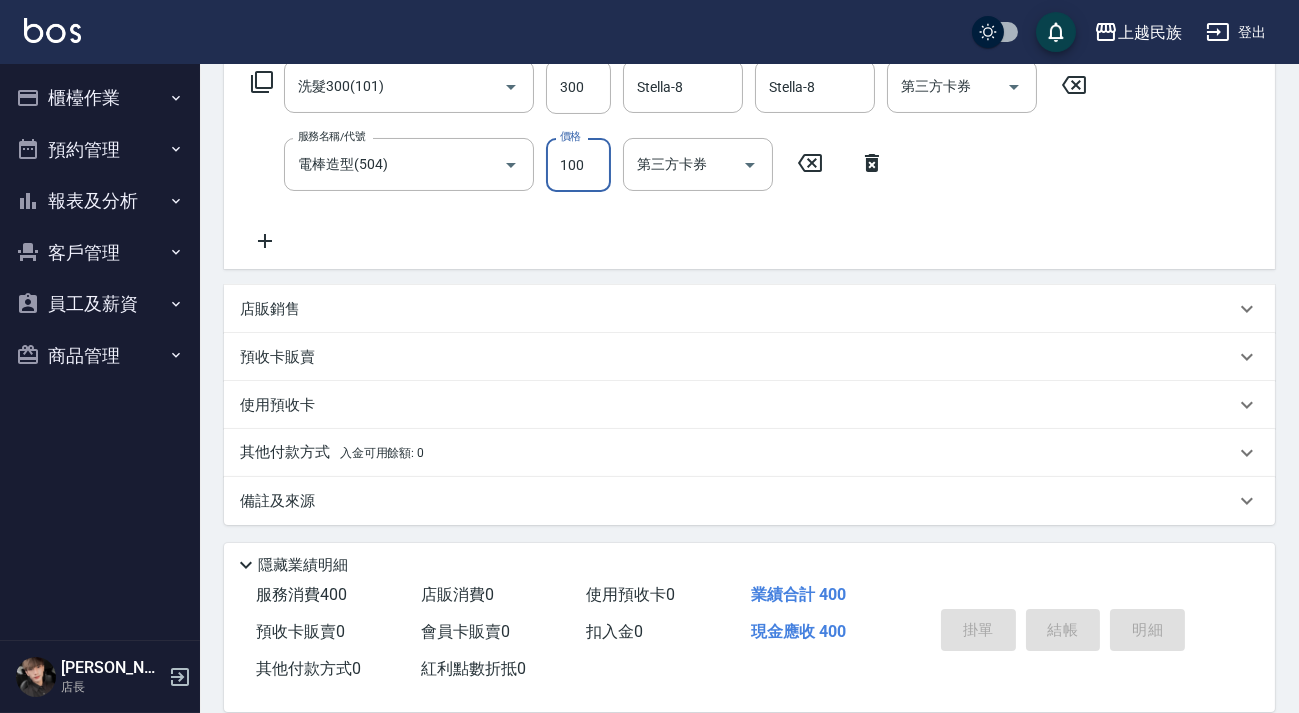 type 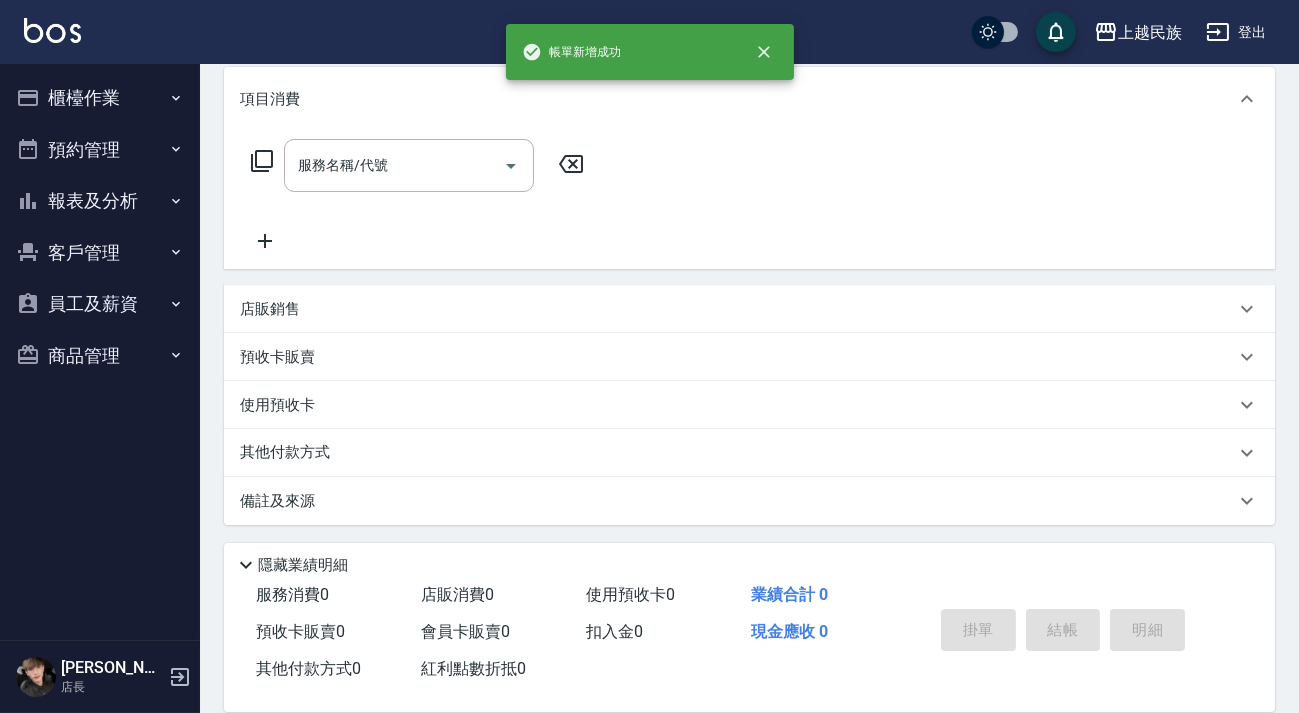 scroll, scrollTop: 0, scrollLeft: 0, axis: both 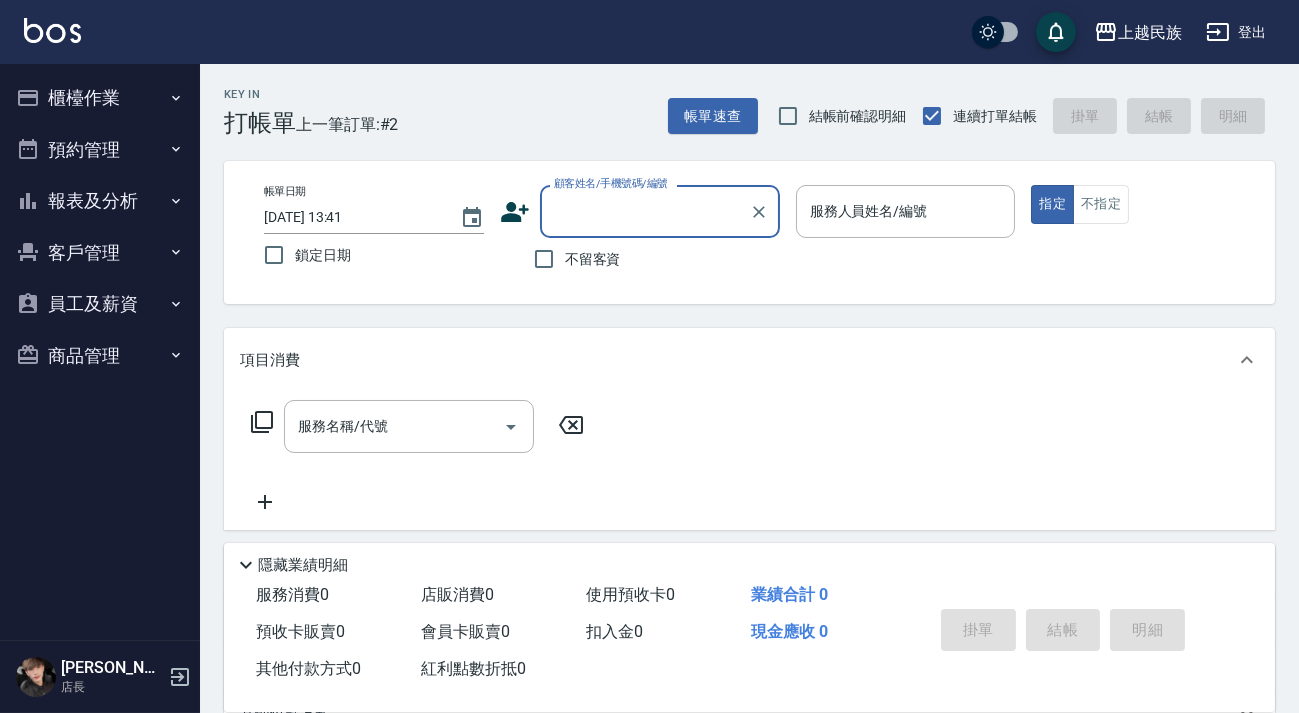 click on "不留客資" at bounding box center [572, 259] 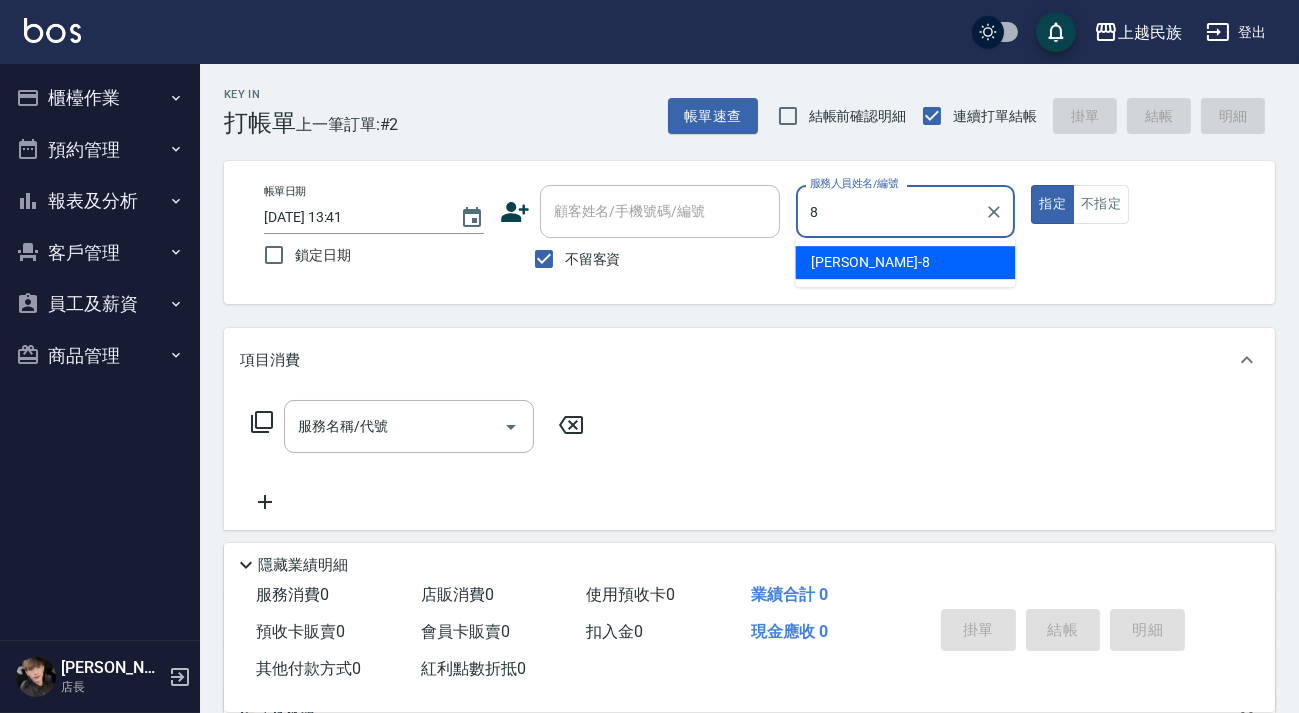 type on "Stella-8" 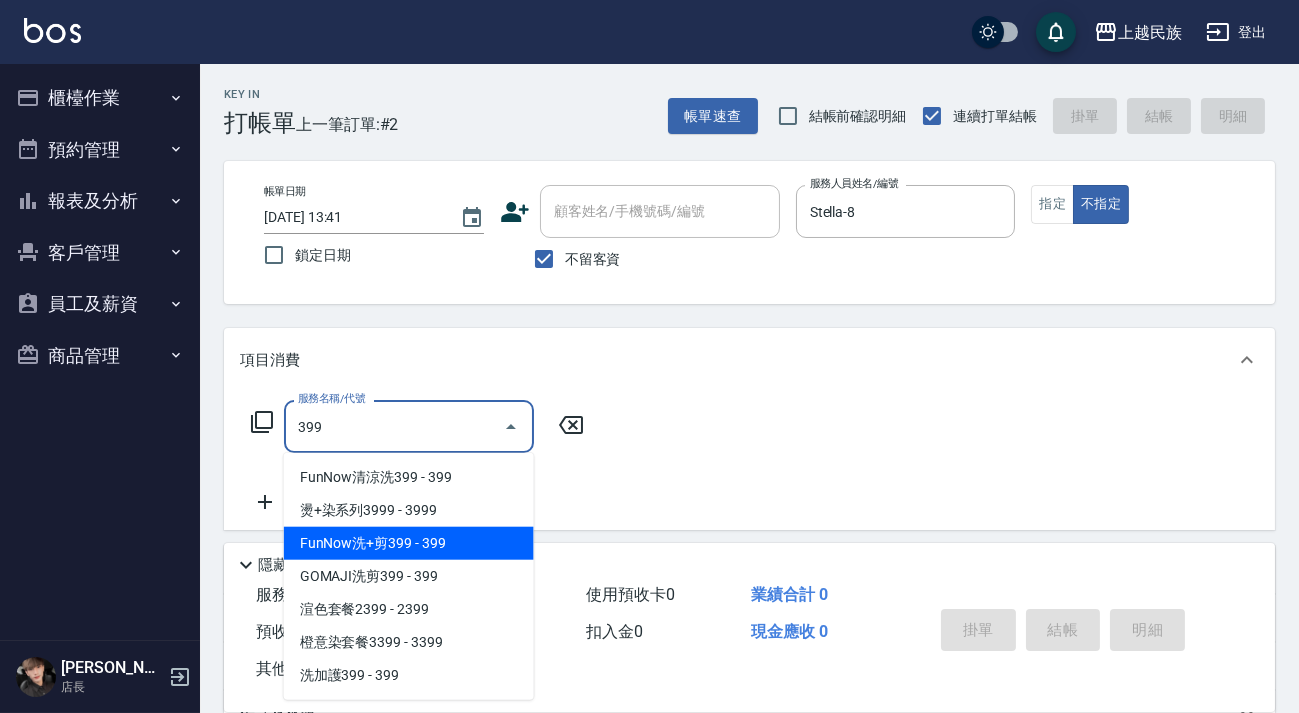 click on "FunNow洗+剪399 - 399" at bounding box center [409, 543] 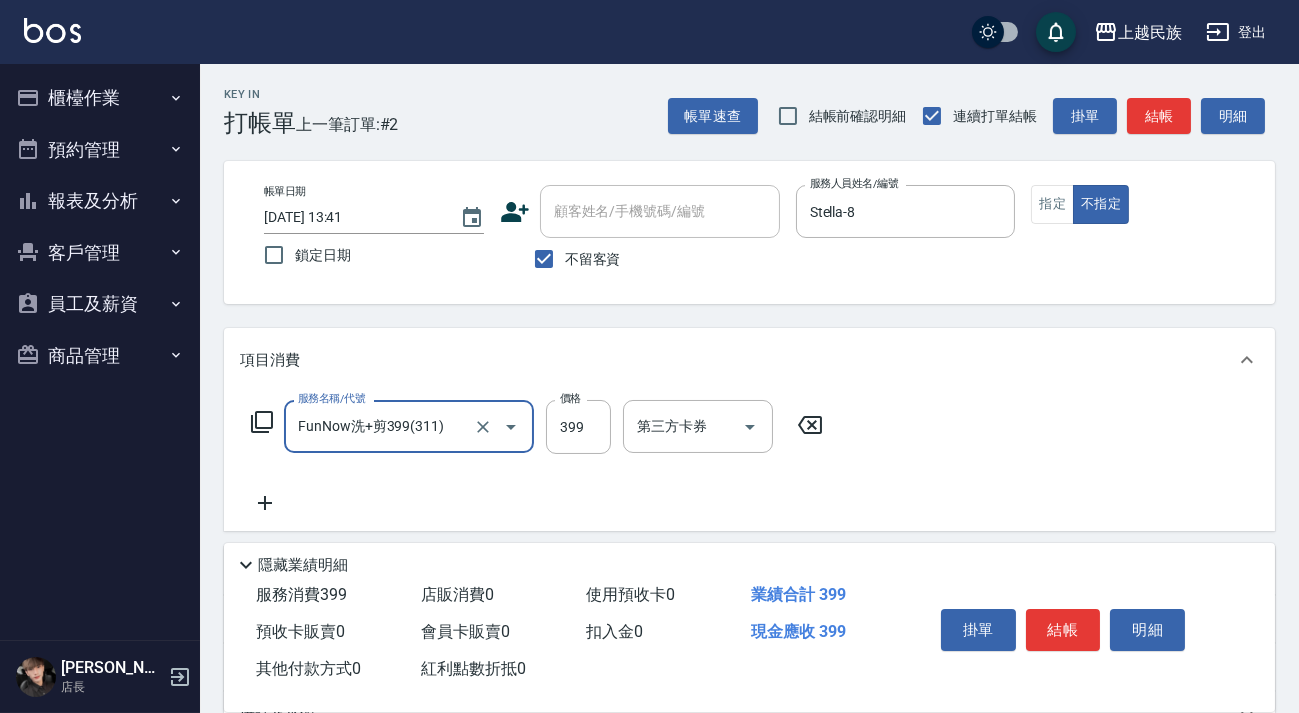 type on "FunNow洗+剪399(311)" 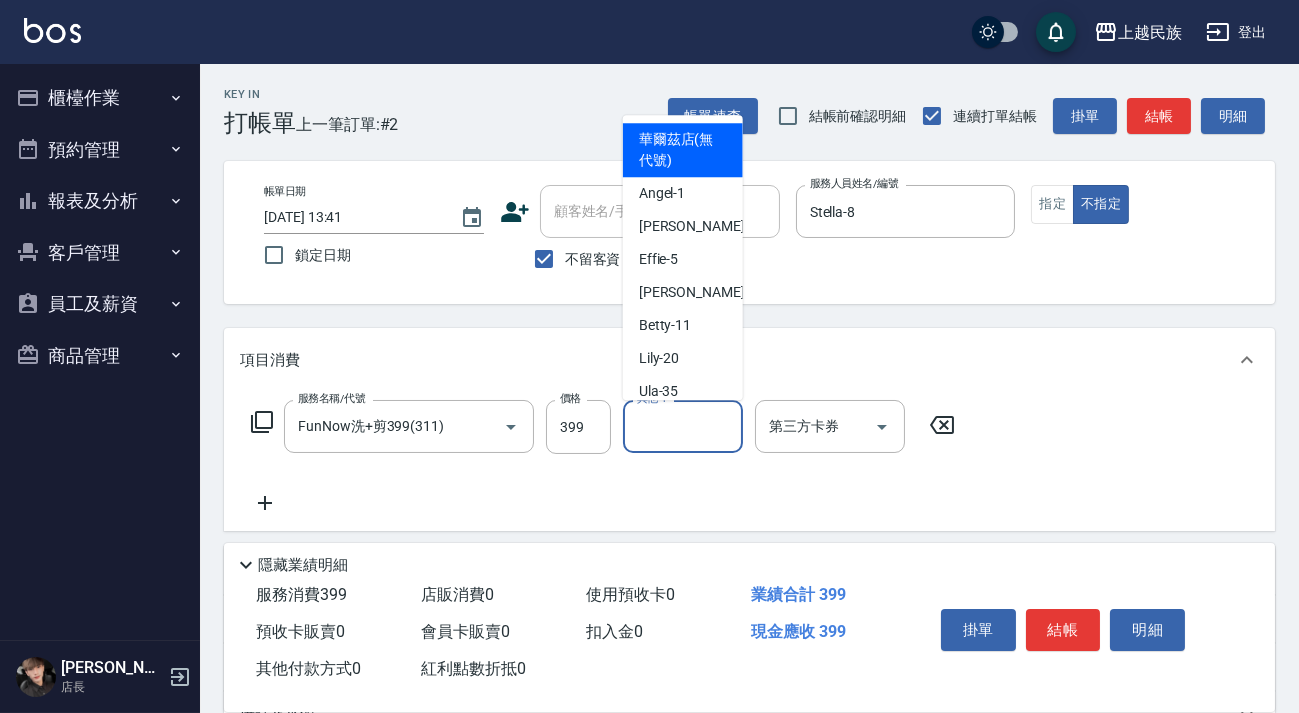 click on "其他-1" at bounding box center [683, 426] 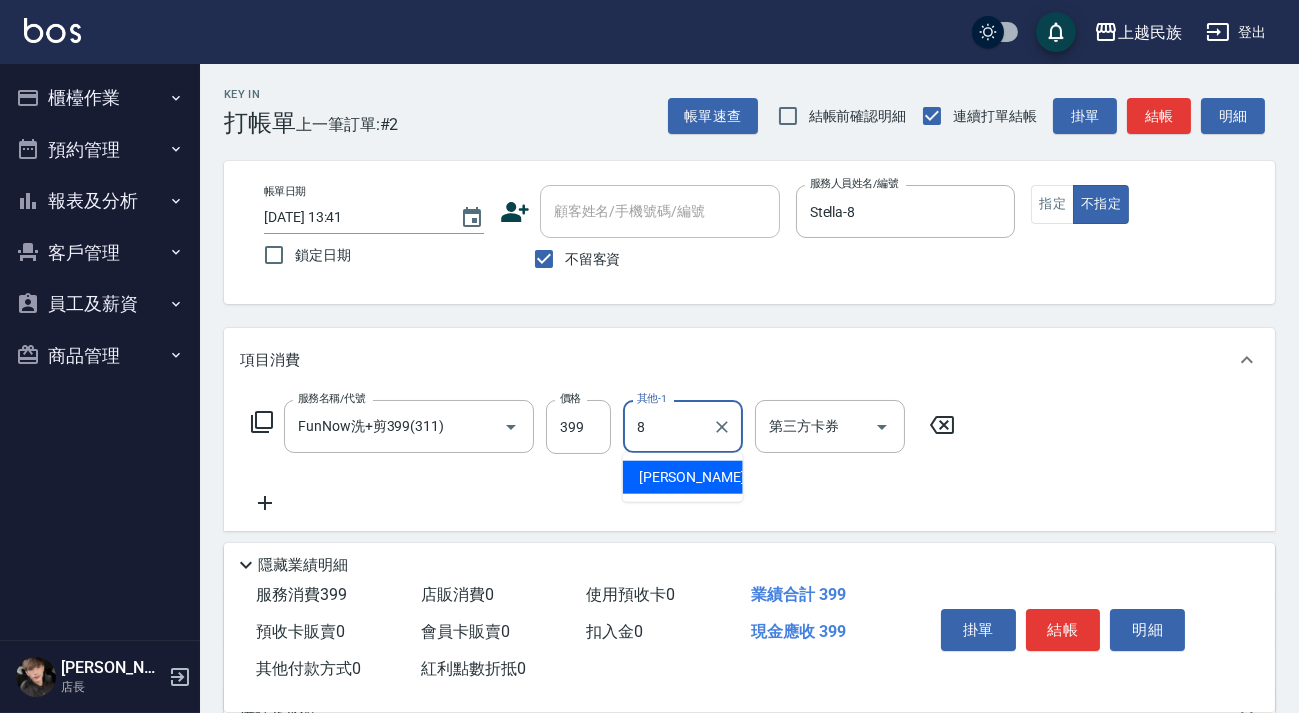 type on "Stella-8" 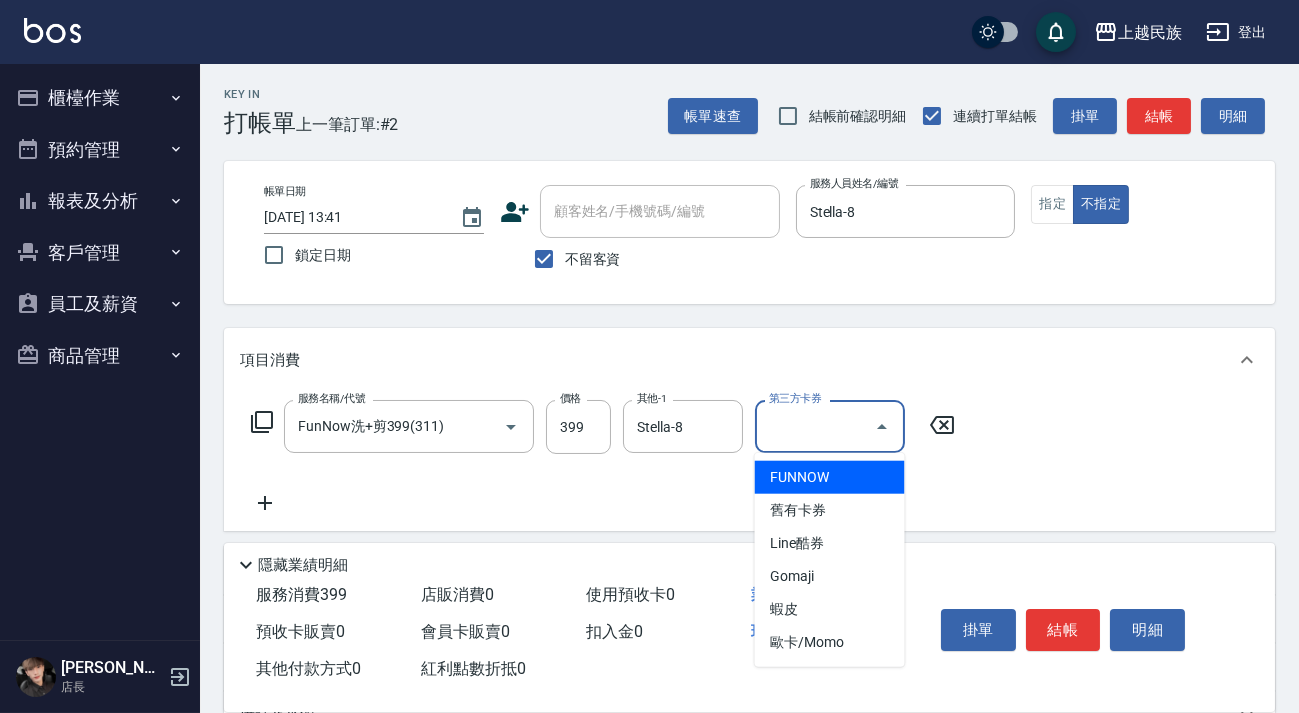 click on "第三方卡券" at bounding box center [815, 426] 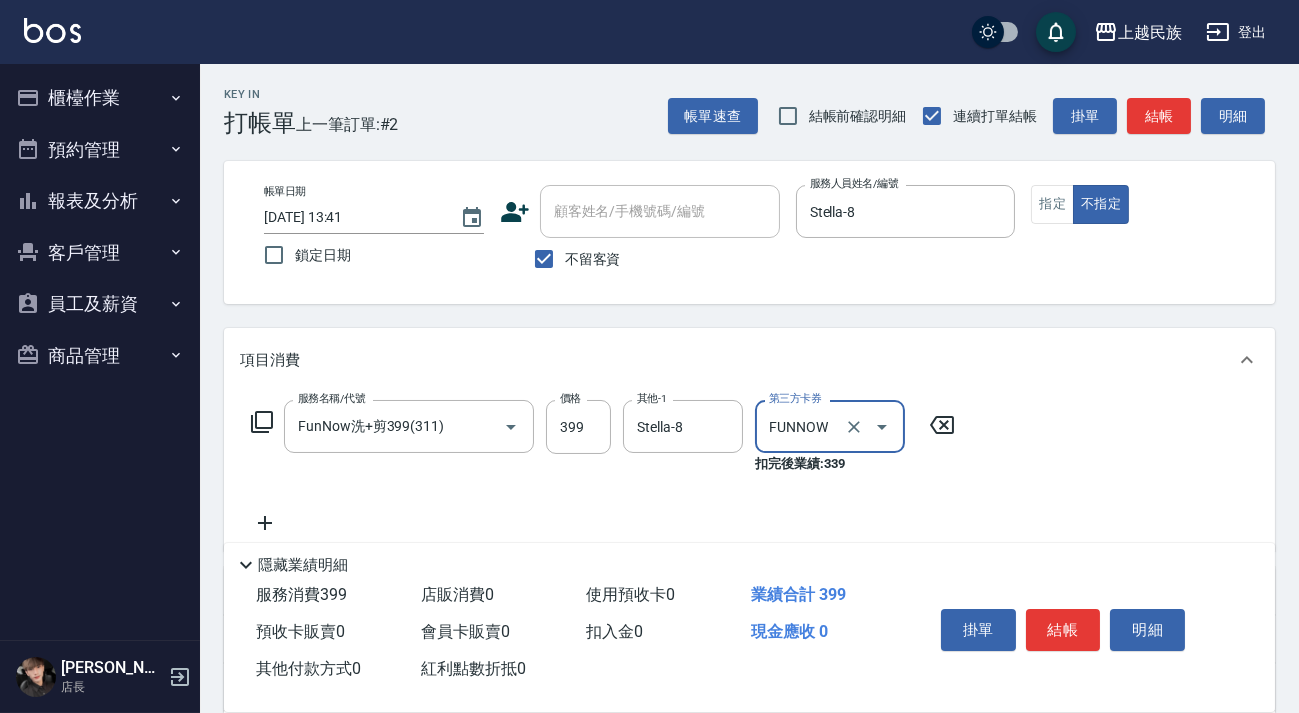 type on "FUNNOW" 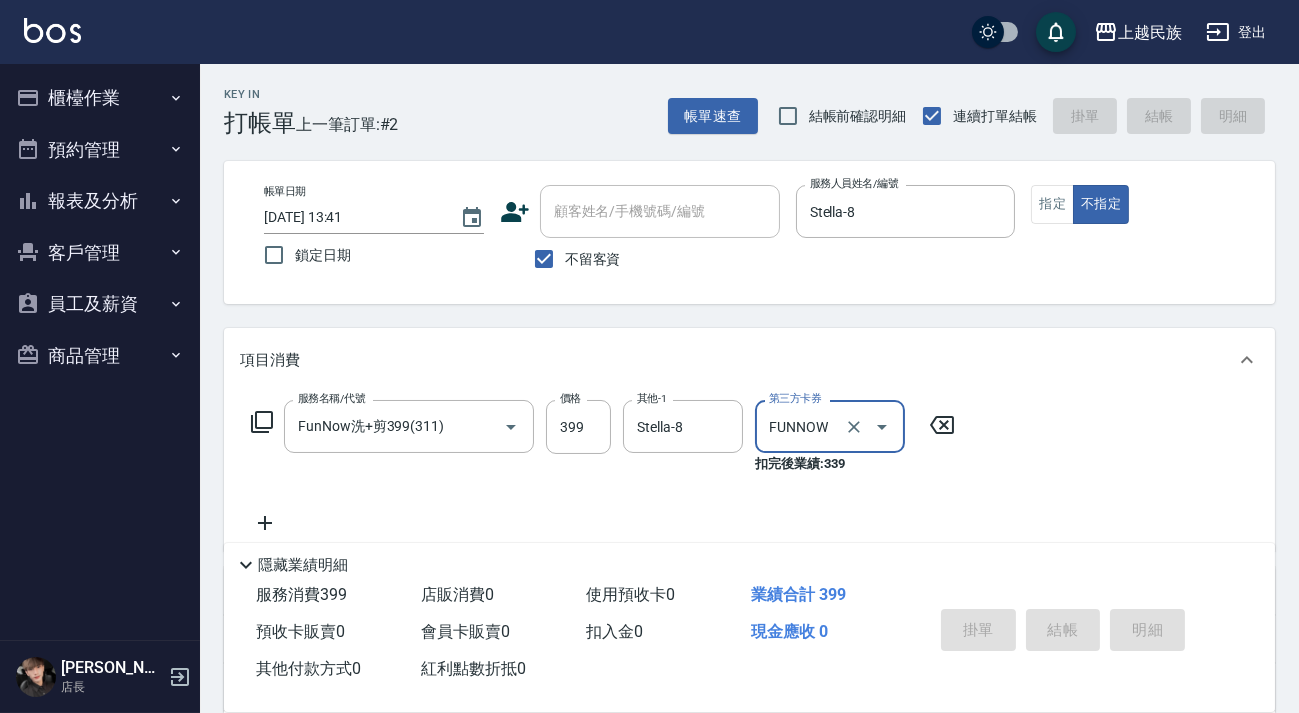 type on "[DATE] 13:42" 